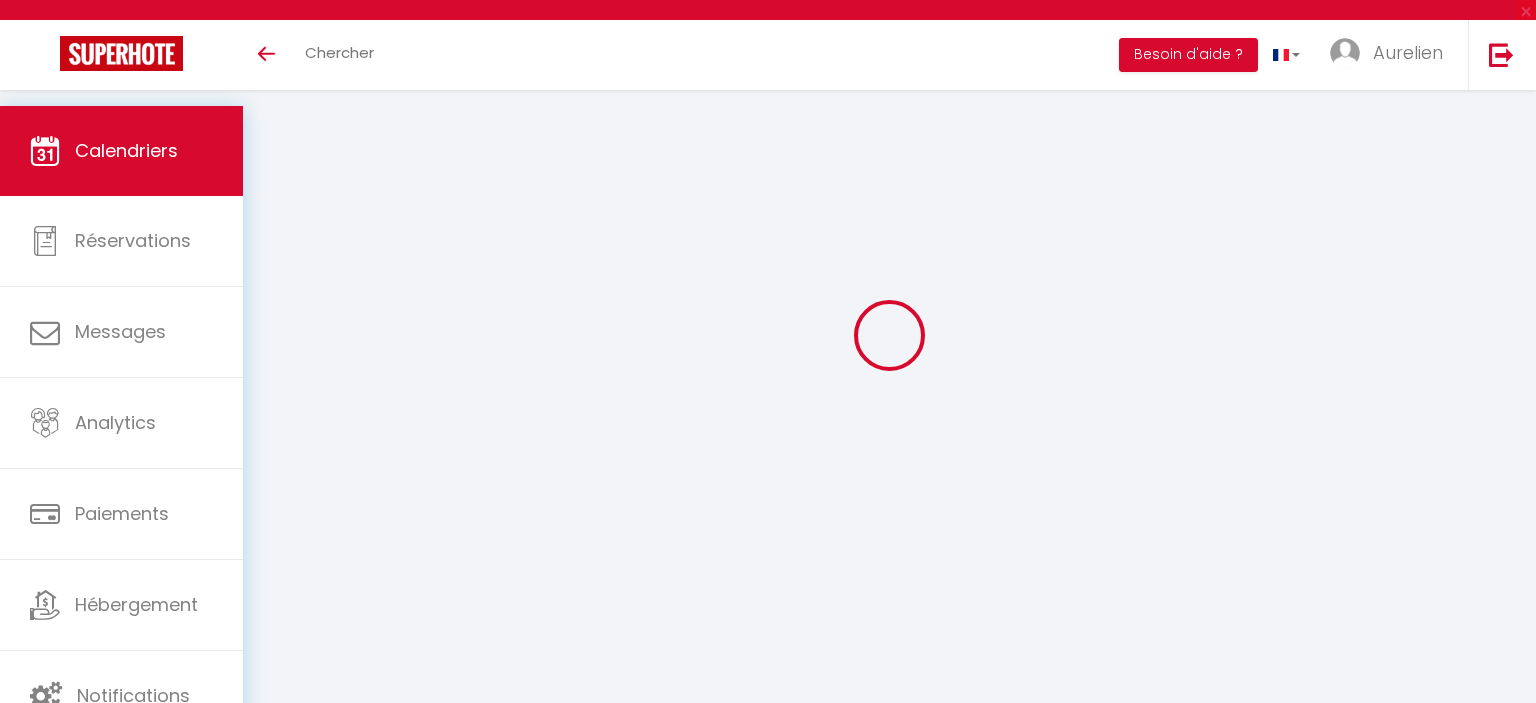 scroll, scrollTop: 0, scrollLeft: 0, axis: both 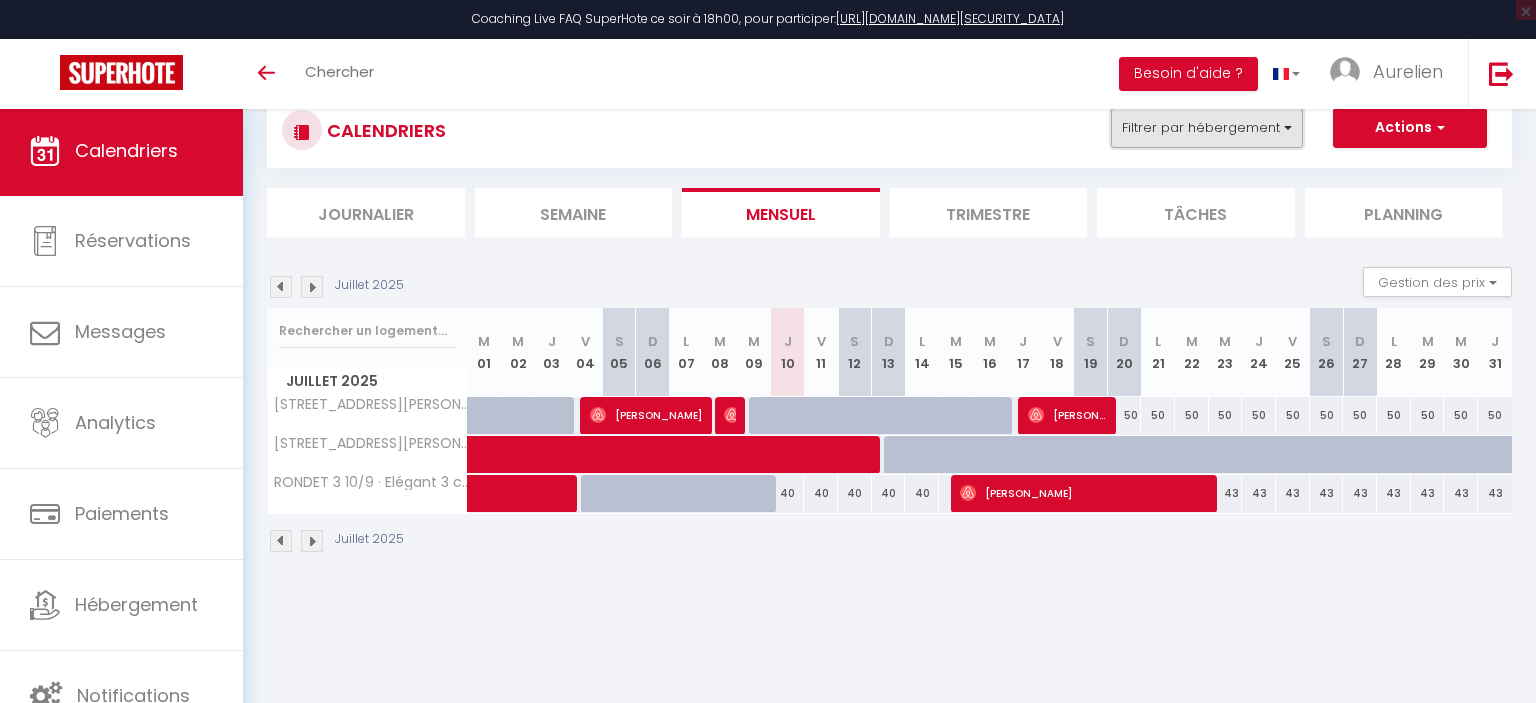 click on "Filtrer par hébergement" at bounding box center [1207, 128] 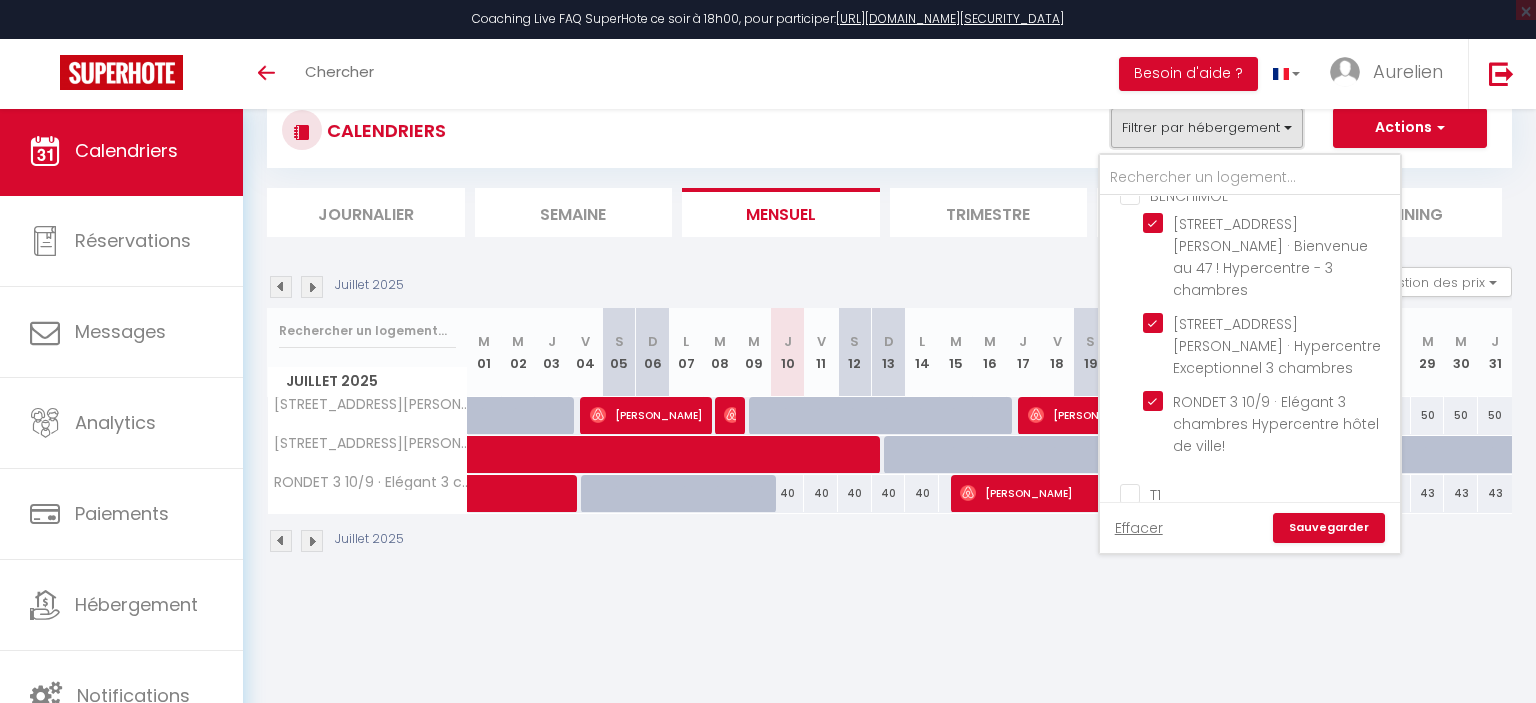 scroll, scrollTop: 3400, scrollLeft: 0, axis: vertical 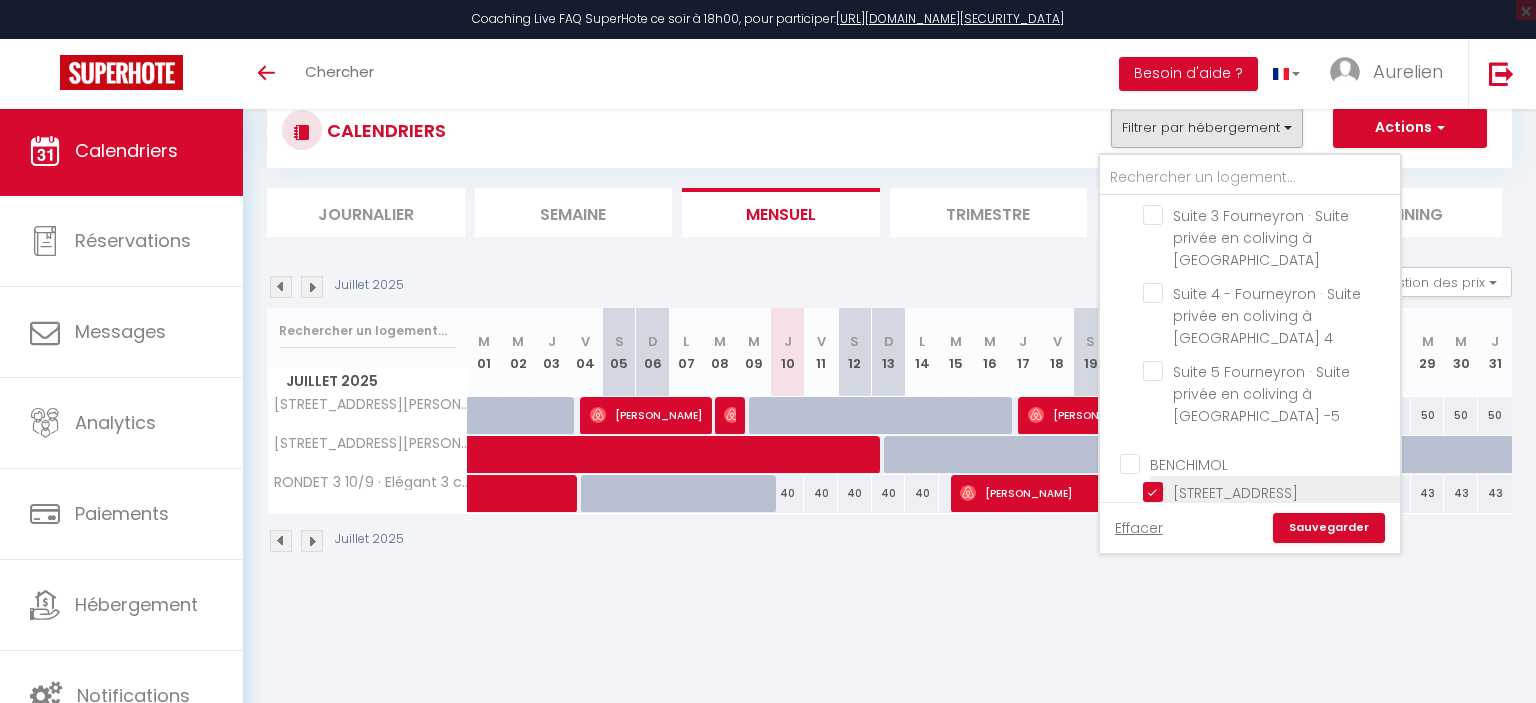 click on "[STREET_ADDRESS][PERSON_NAME] · Bienvenue au 47 !  Hypercentre - 3 chambres" at bounding box center [1275, 526] 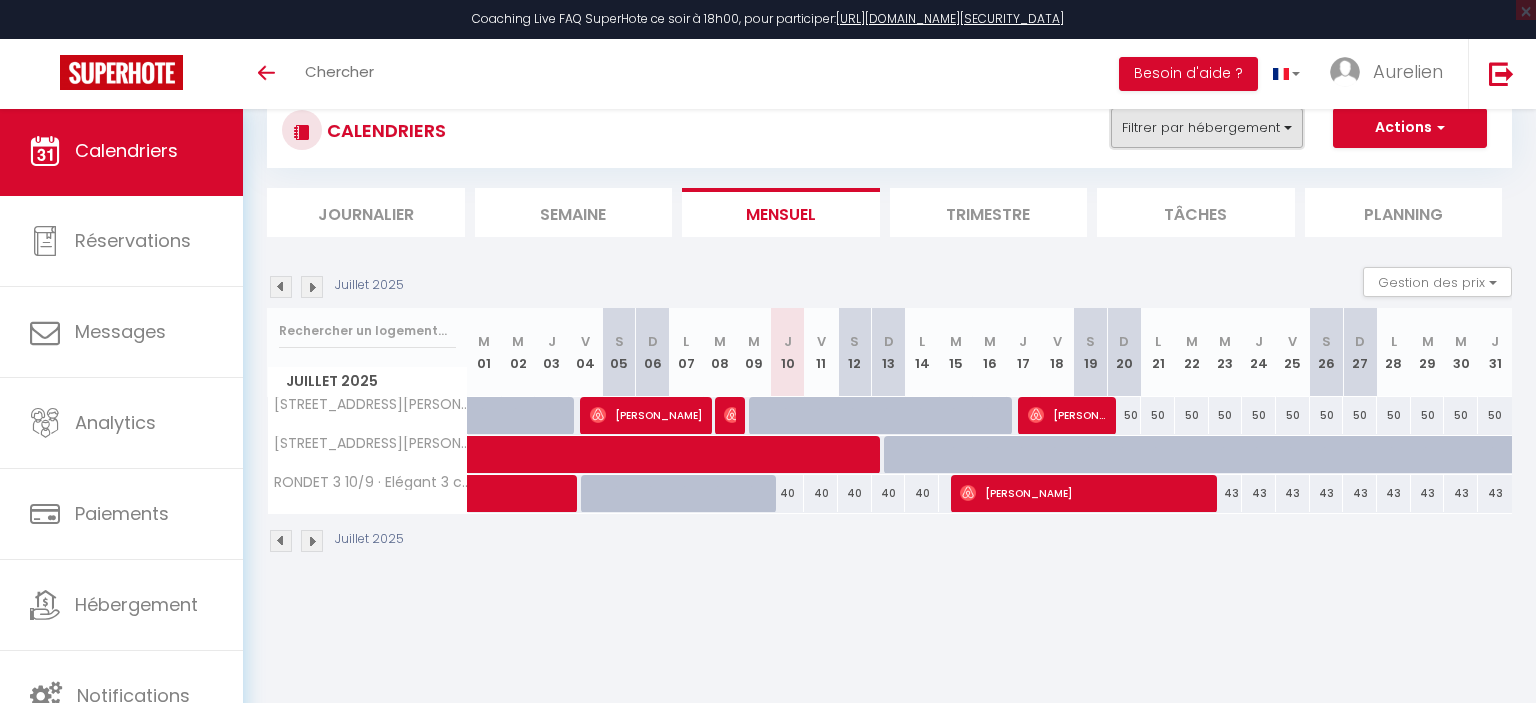 click on "Filtrer par hébergement" at bounding box center (1207, 128) 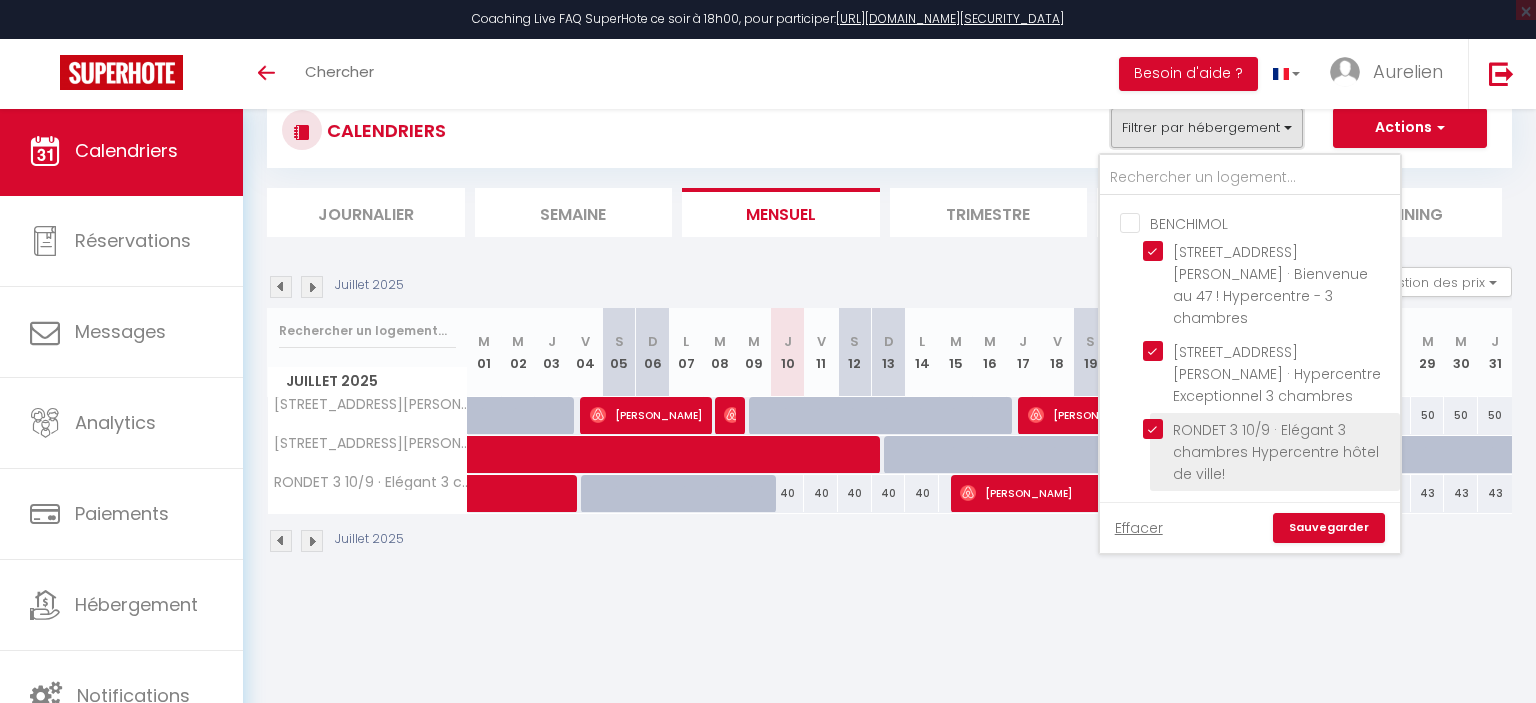 scroll, scrollTop: 3441, scrollLeft: 0, axis: vertical 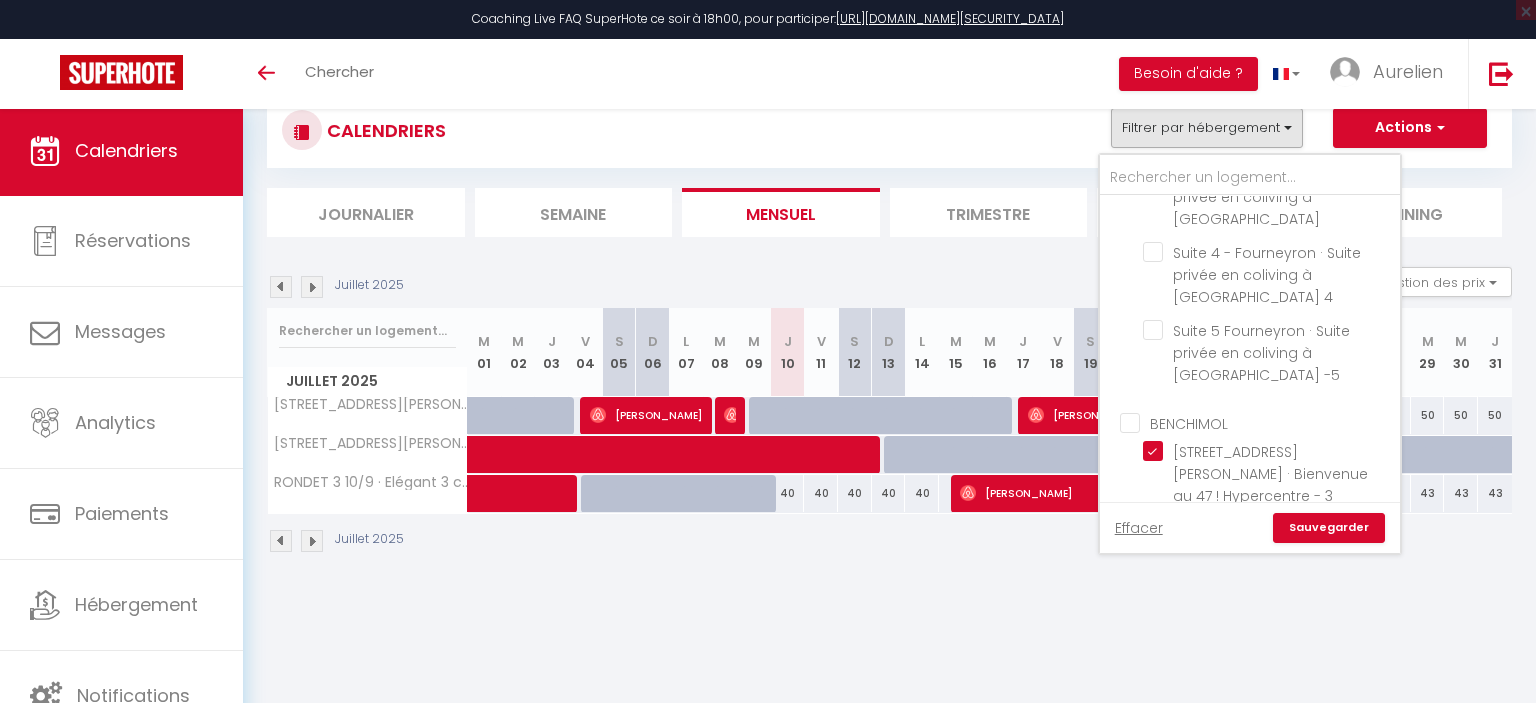 click on "BENCHIMOL" at bounding box center (1270, 422) 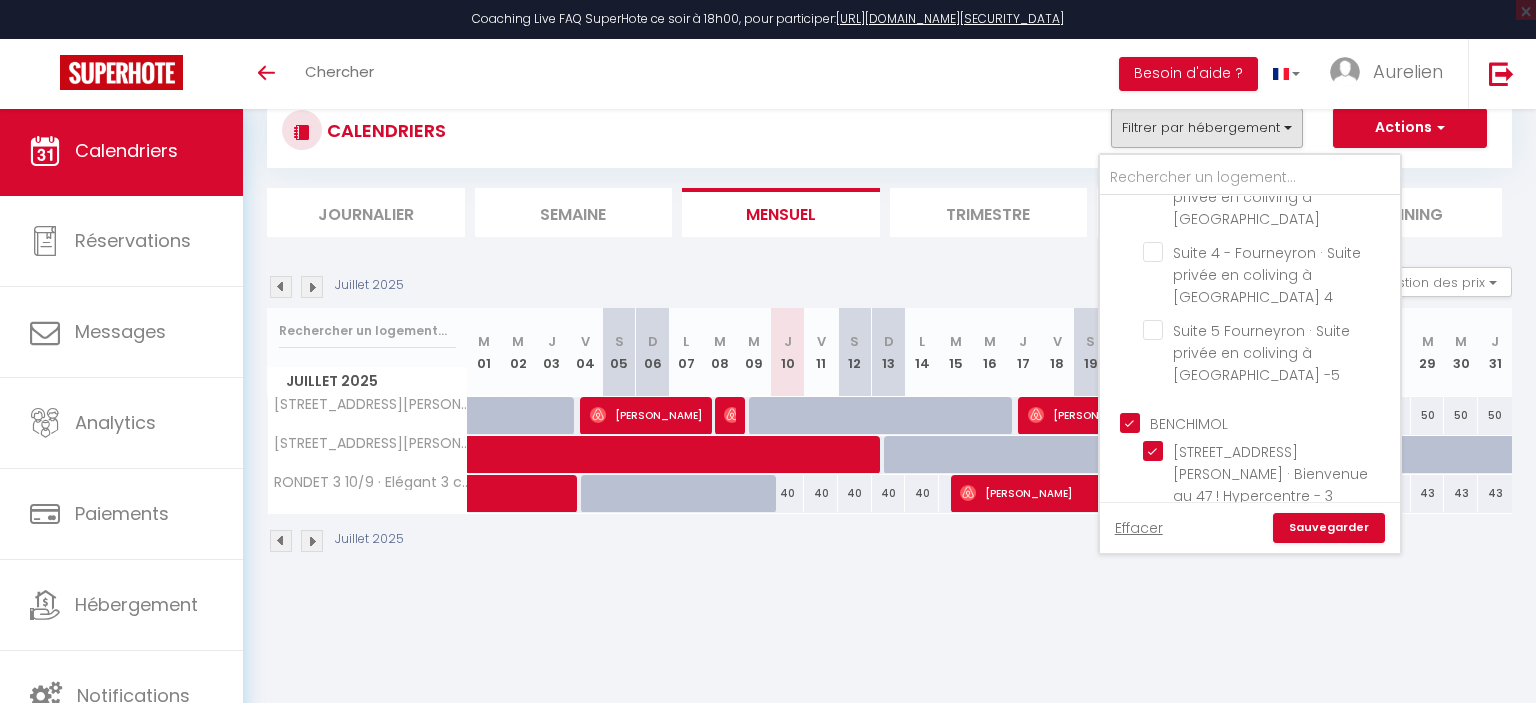 checkbox on "false" 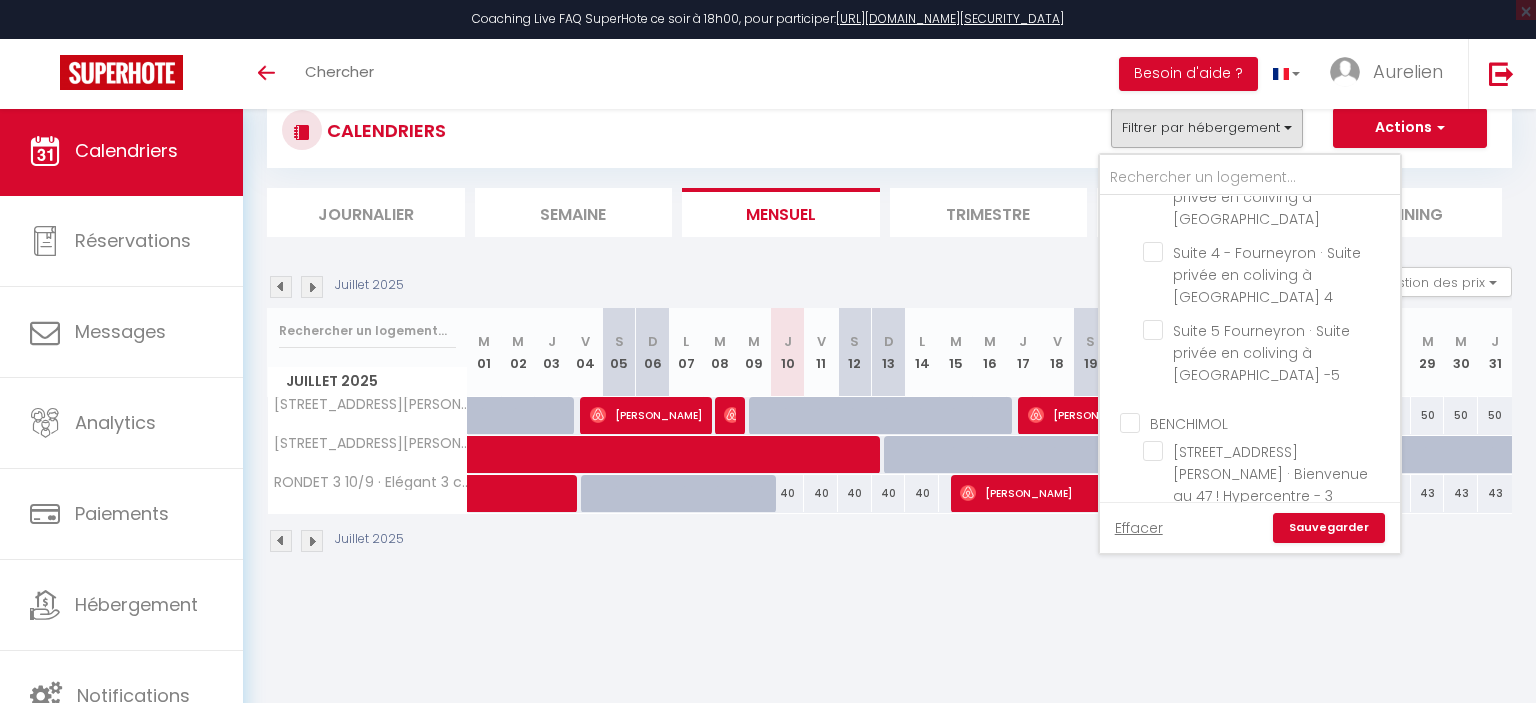 checkbox on "false" 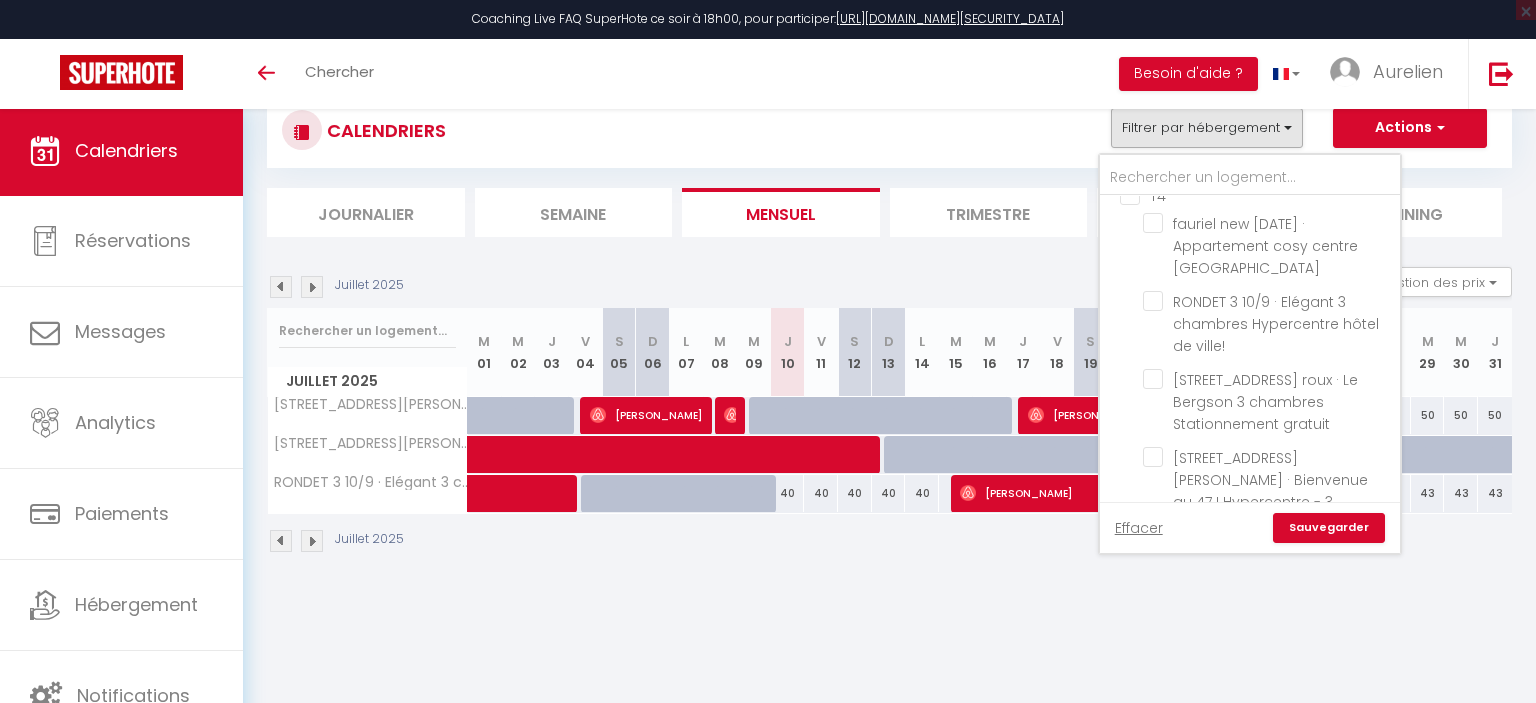 scroll, scrollTop: 5141, scrollLeft: 0, axis: vertical 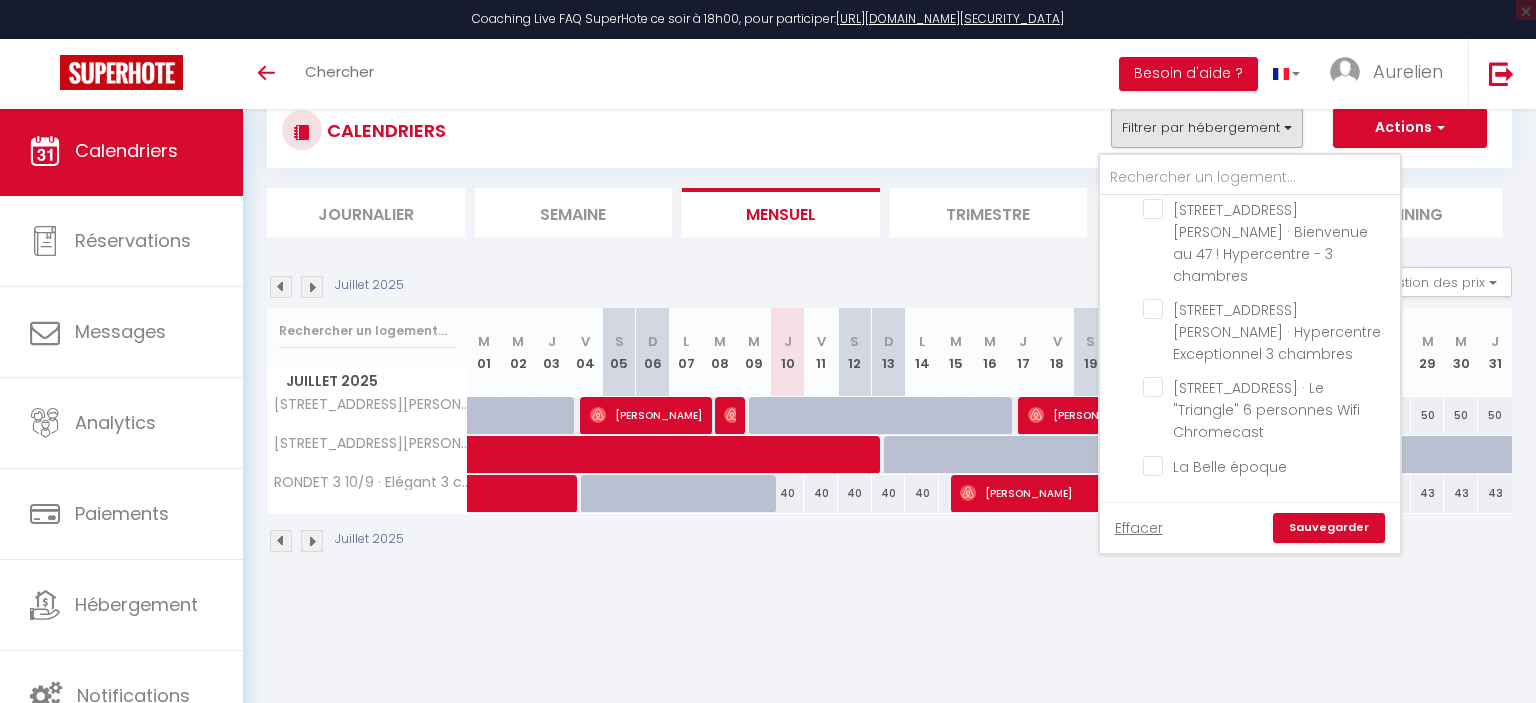 click on "CALENDRIERS
Filtrer par hébergement
FOUGEROLLE       [GEOGRAPHIC_DATA] · Elegant Studio  COSY wifi     [GEOGRAPHIC_DATA] [DATE] · Studio Class'  Centre ville WIFI  TV     [GEOGRAPHIC_DATA] [DATE] · Confort en centre ville! Cosy     STOCKHLOM [DATE] · Studio tendance cosy !  Chavanelle     [GEOGRAPHIC_DATA] 26/2 · Studio design' Confort centre ville!     [PERSON_NAME] Studio 1 · L'Alizée | Hypercentre | Wifi | Studio 2 personnes     Balay Studio 3 · L'Anatole | Hypercentre [PERSON_NAME] | [PERSON_NAME] Studio 5 · Le Nota | Spacieux Studio | Hypercentre | [PERSON_NAME] Studio 4 · Le Notos | Hypercentre ([PERSON_NAME]) | [PERSON_NAME] Studio 2 · Le Jaures | Hypercentre | Wifi | Studio confort     Balay Studio 6**  NEW · Le Marengo | Wifi |  Hypercentre ([PERSON_NAME])     MARTHOURET       Chambre  8 Standard - Martouret · Chambre standard - Colodge - Maison de Maître     Chambre 10  Premium - Maison Martouret · Chambre Premium - Colodge - Maison de Maître" at bounding box center (889, 298) 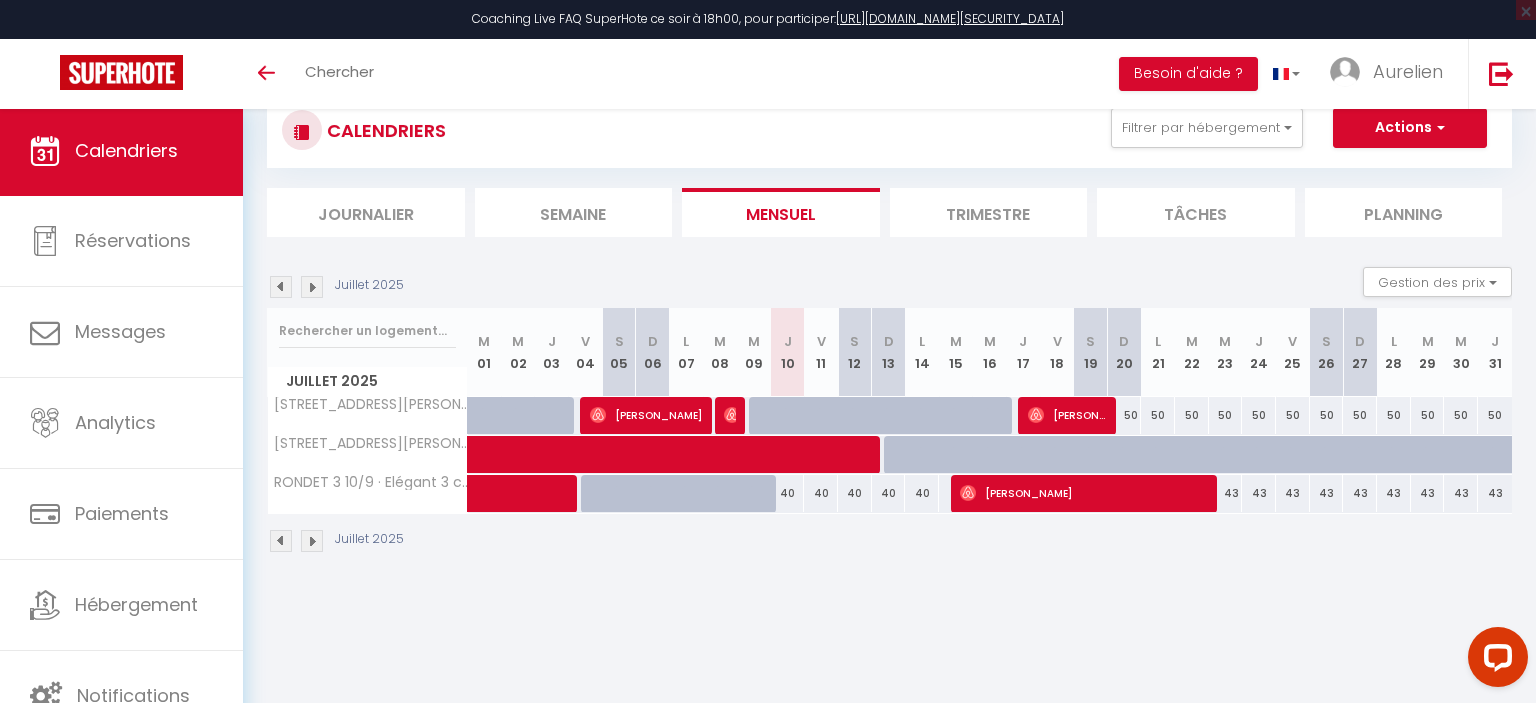 scroll, scrollTop: 0, scrollLeft: 0, axis: both 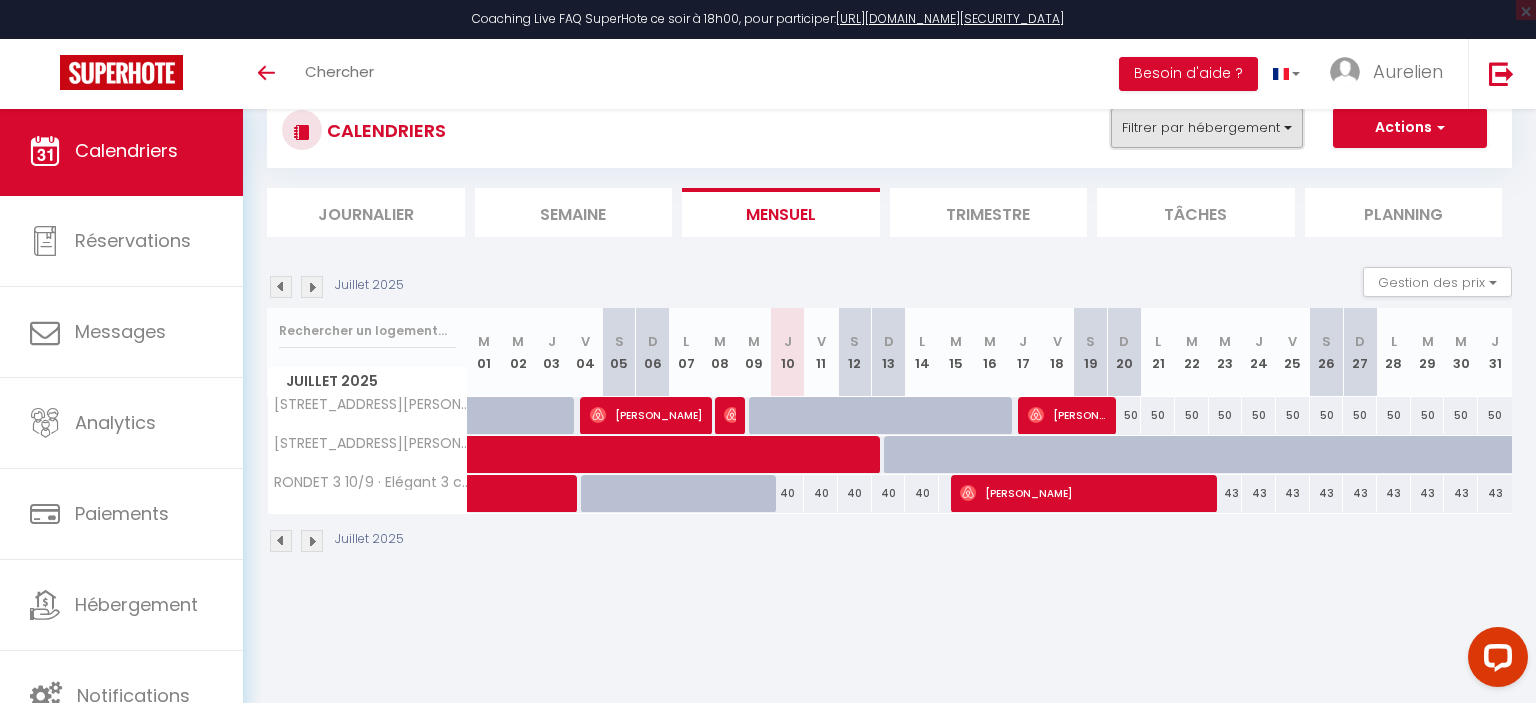 click on "Filtrer par hébergement" at bounding box center (1207, 128) 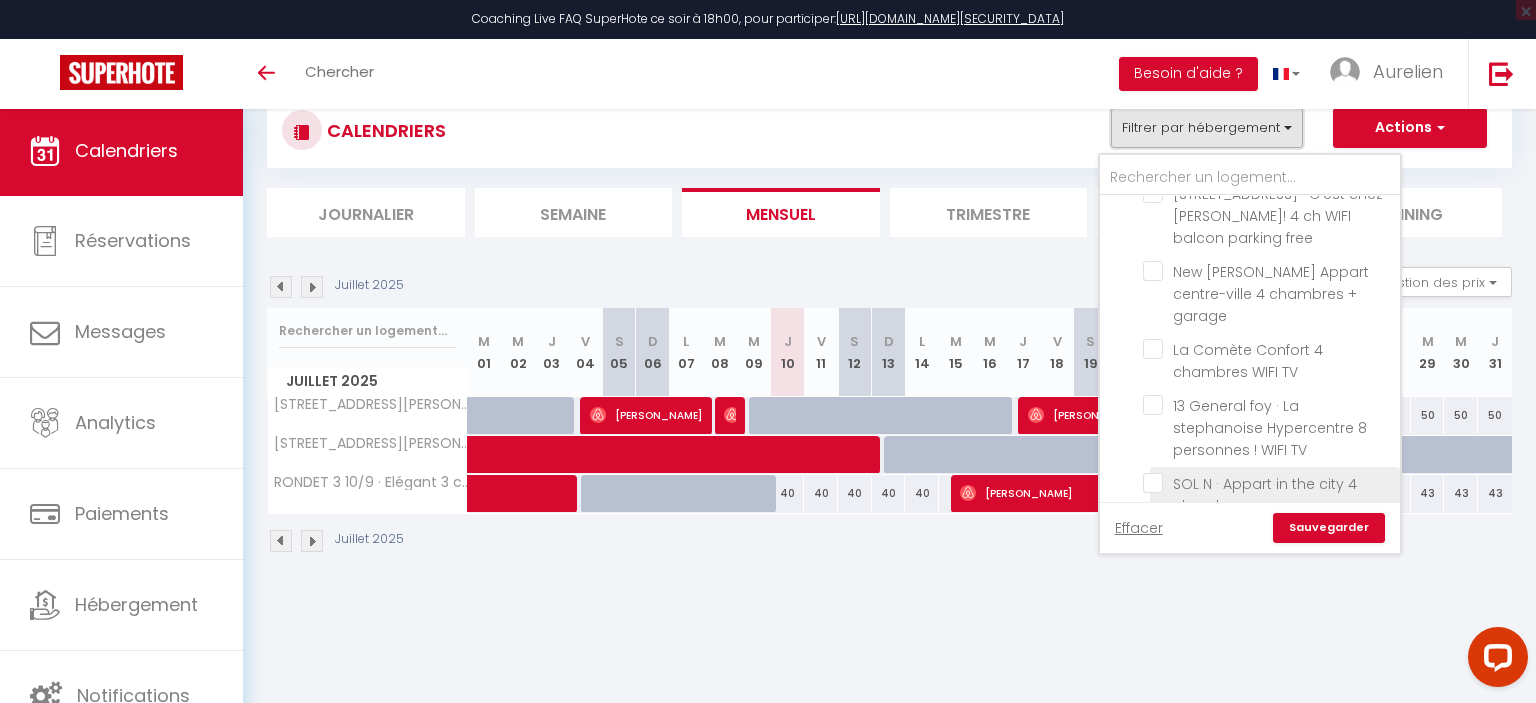 scroll, scrollTop: 5488, scrollLeft: 0, axis: vertical 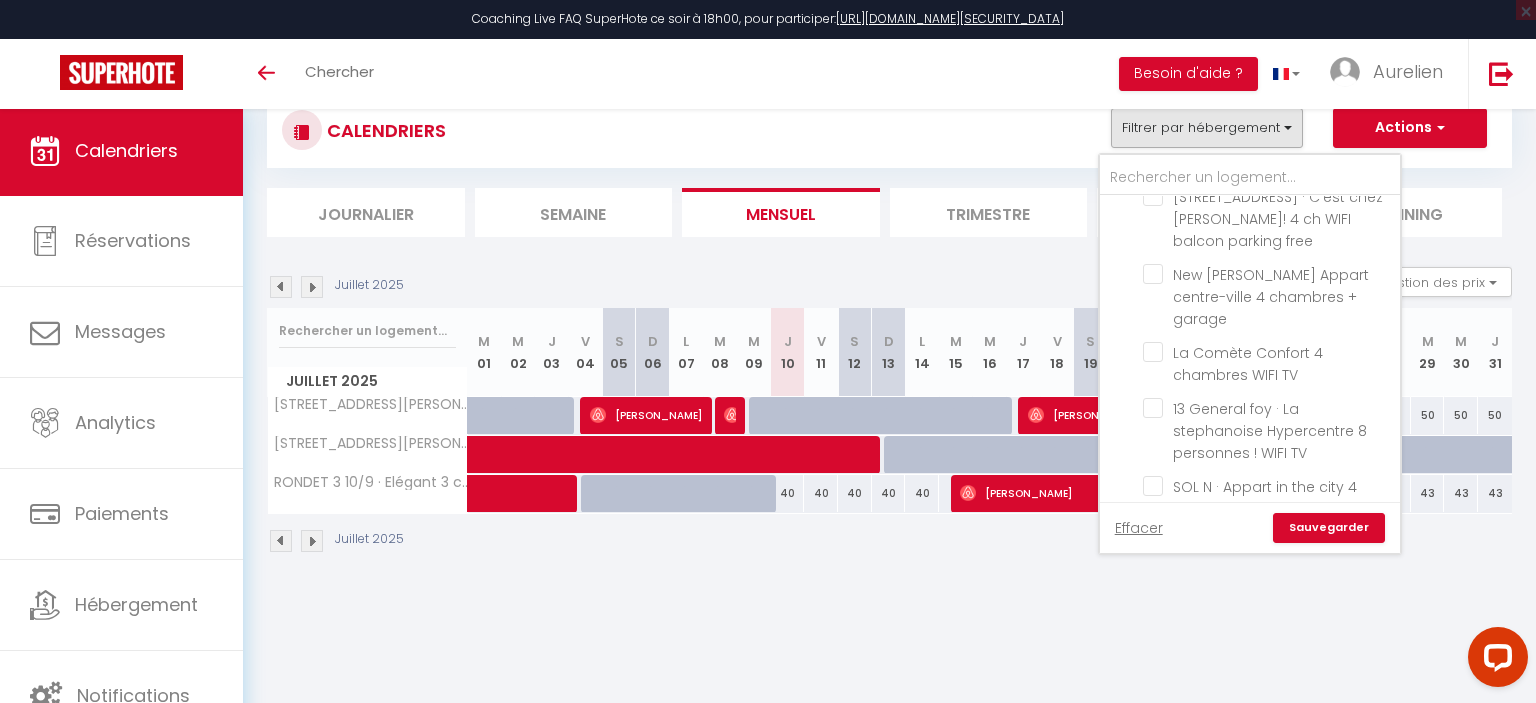 click on "KASA" at bounding box center (1270, 556) 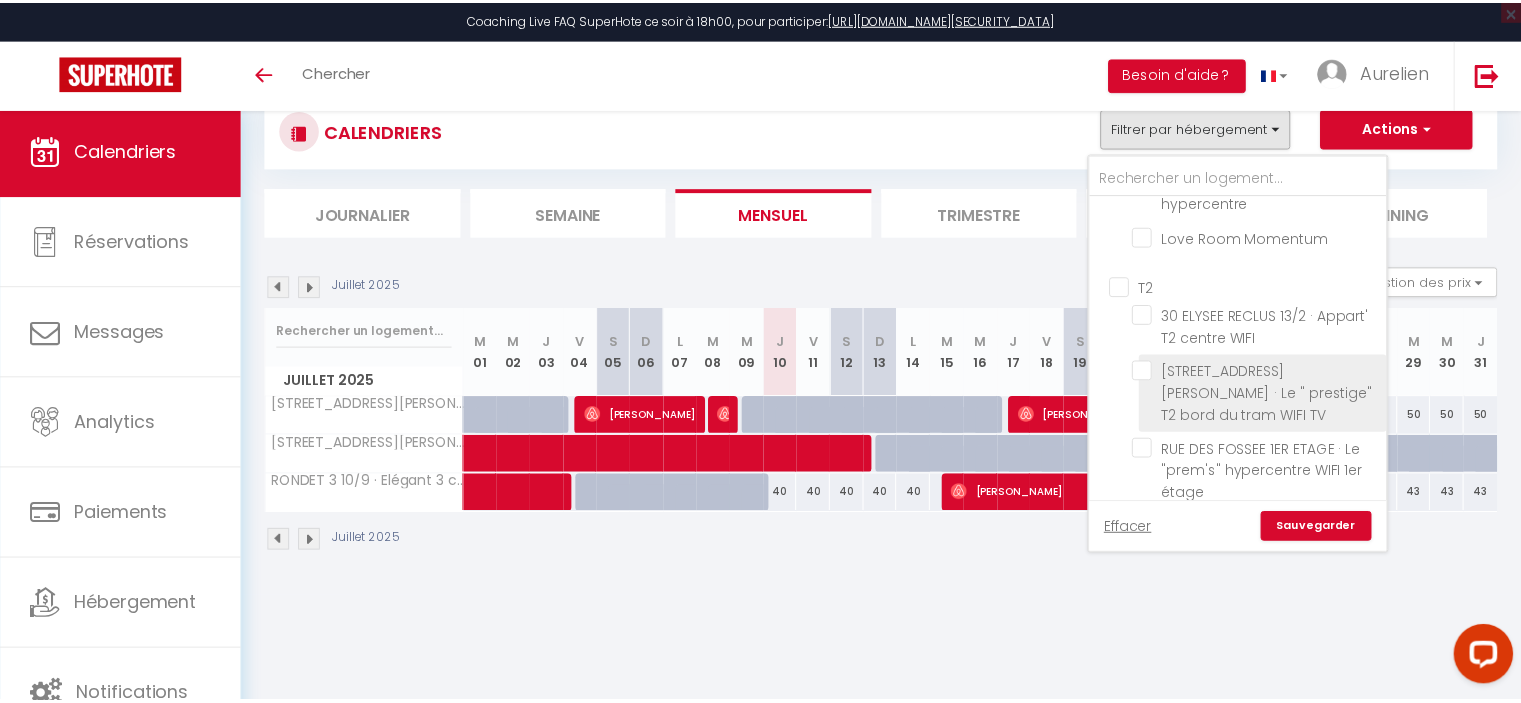 scroll, scrollTop: 4088, scrollLeft: 0, axis: vertical 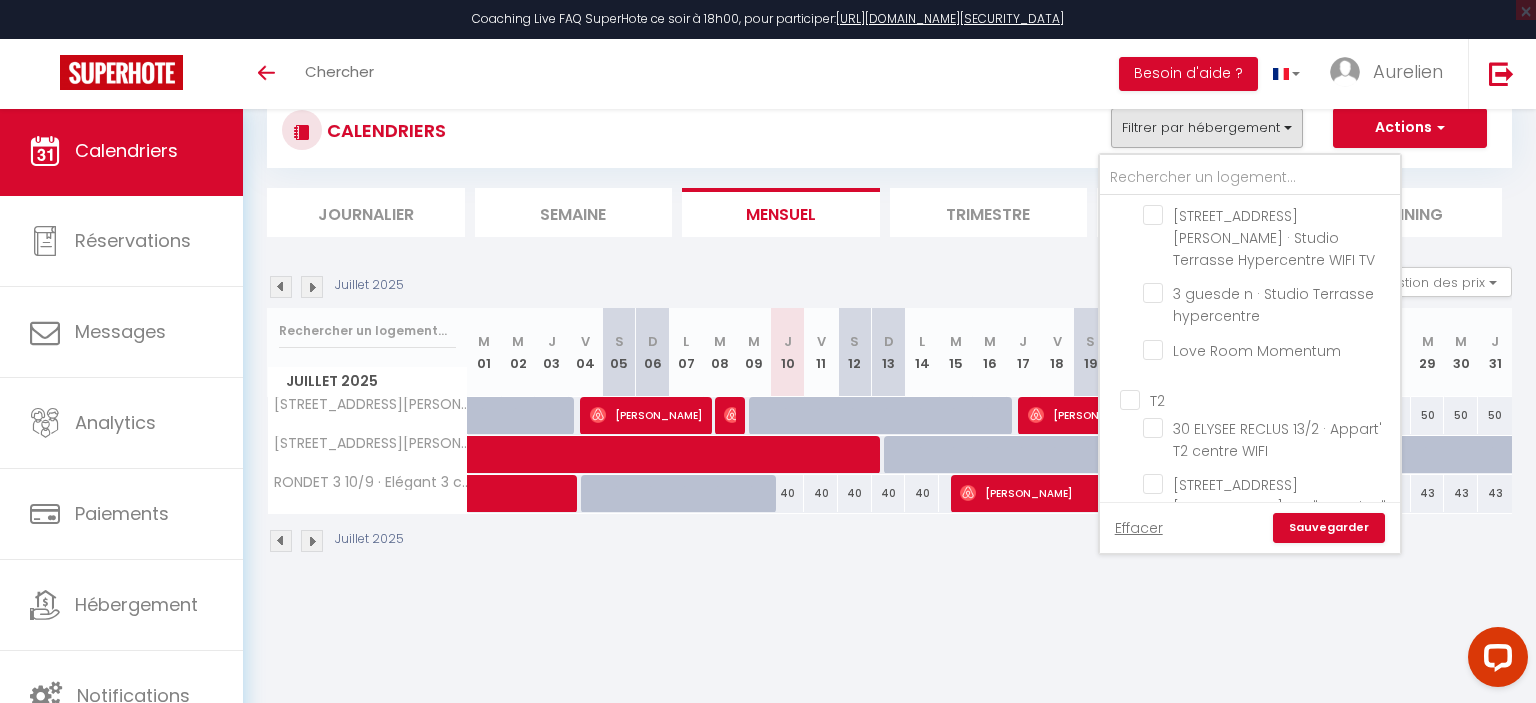 click on "Sauvegarder" at bounding box center (1329, 528) 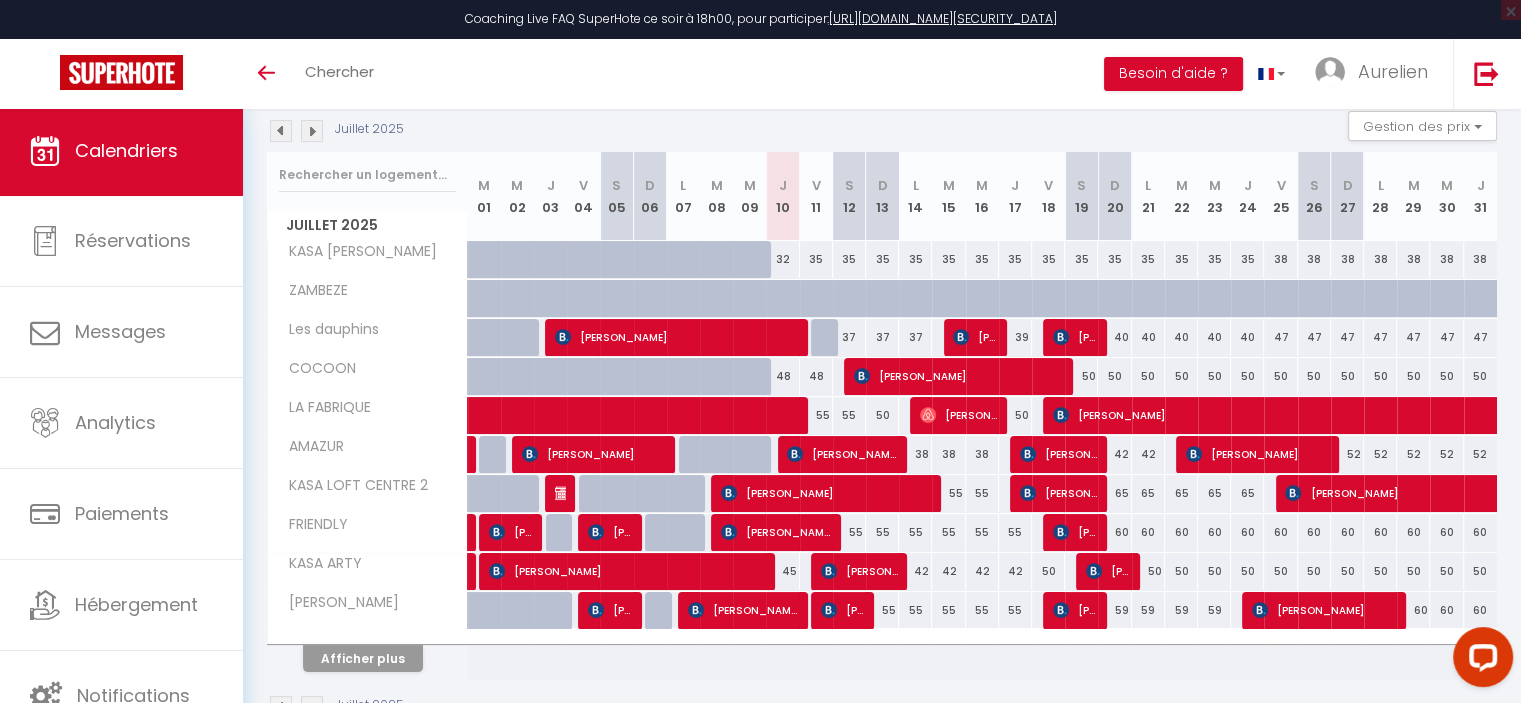 scroll, scrollTop: 200, scrollLeft: 0, axis: vertical 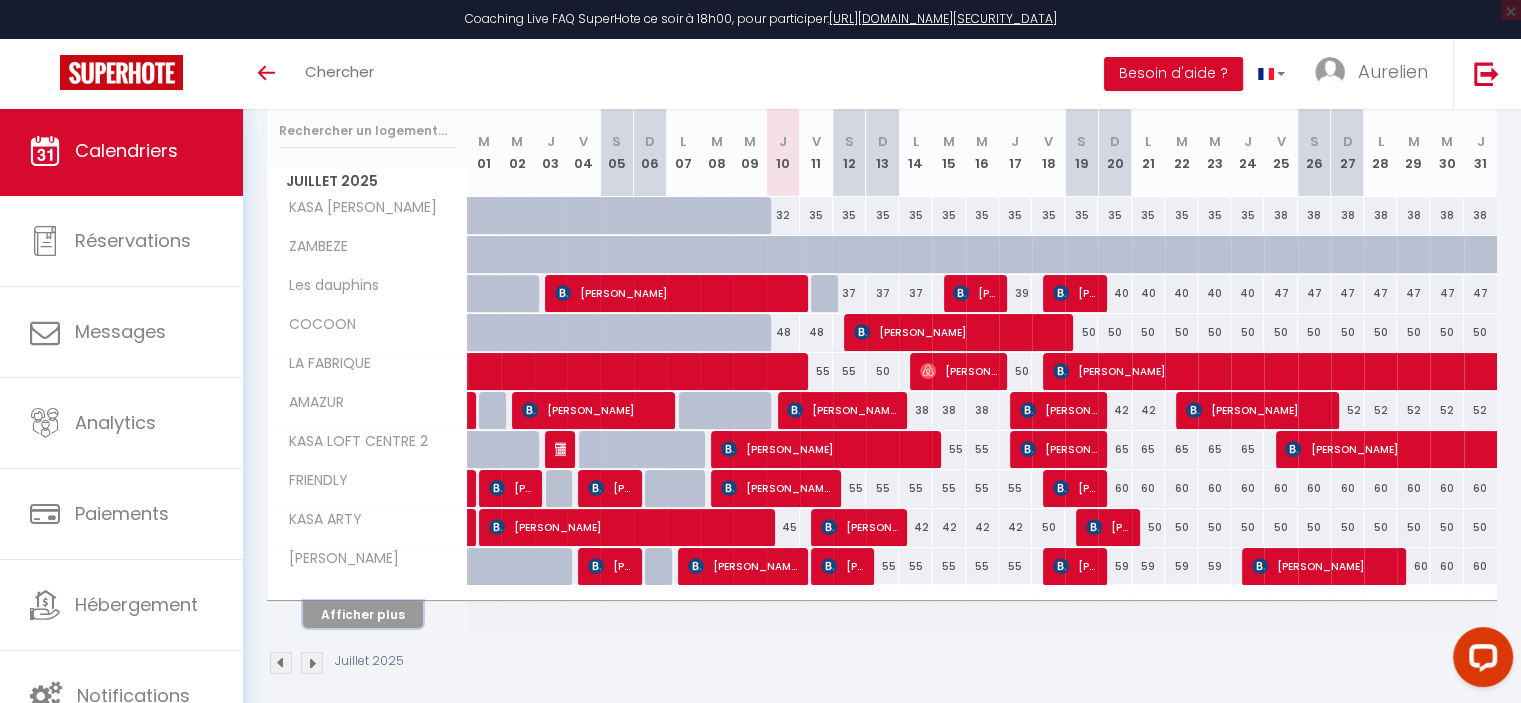 click on "Afficher plus" at bounding box center [363, 614] 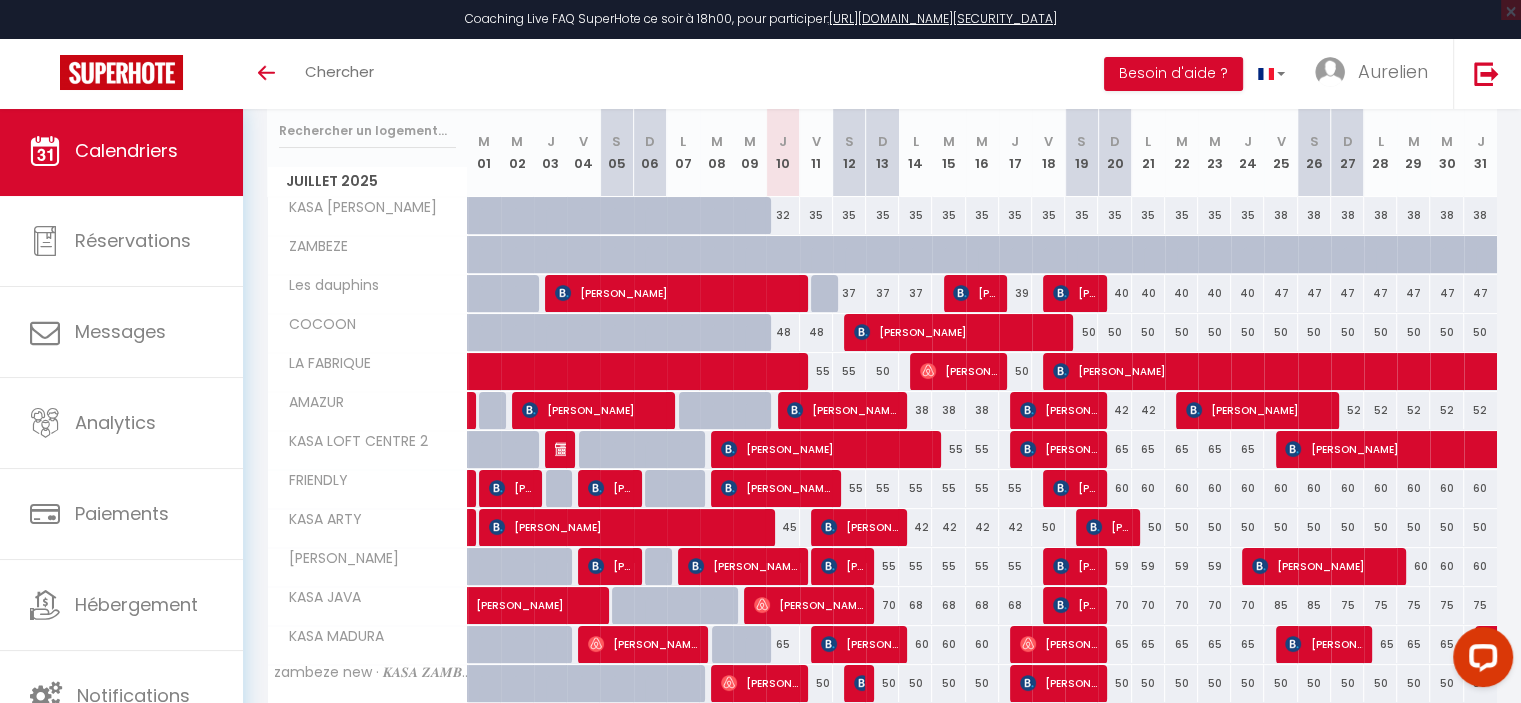 scroll, scrollTop: 100, scrollLeft: 0, axis: vertical 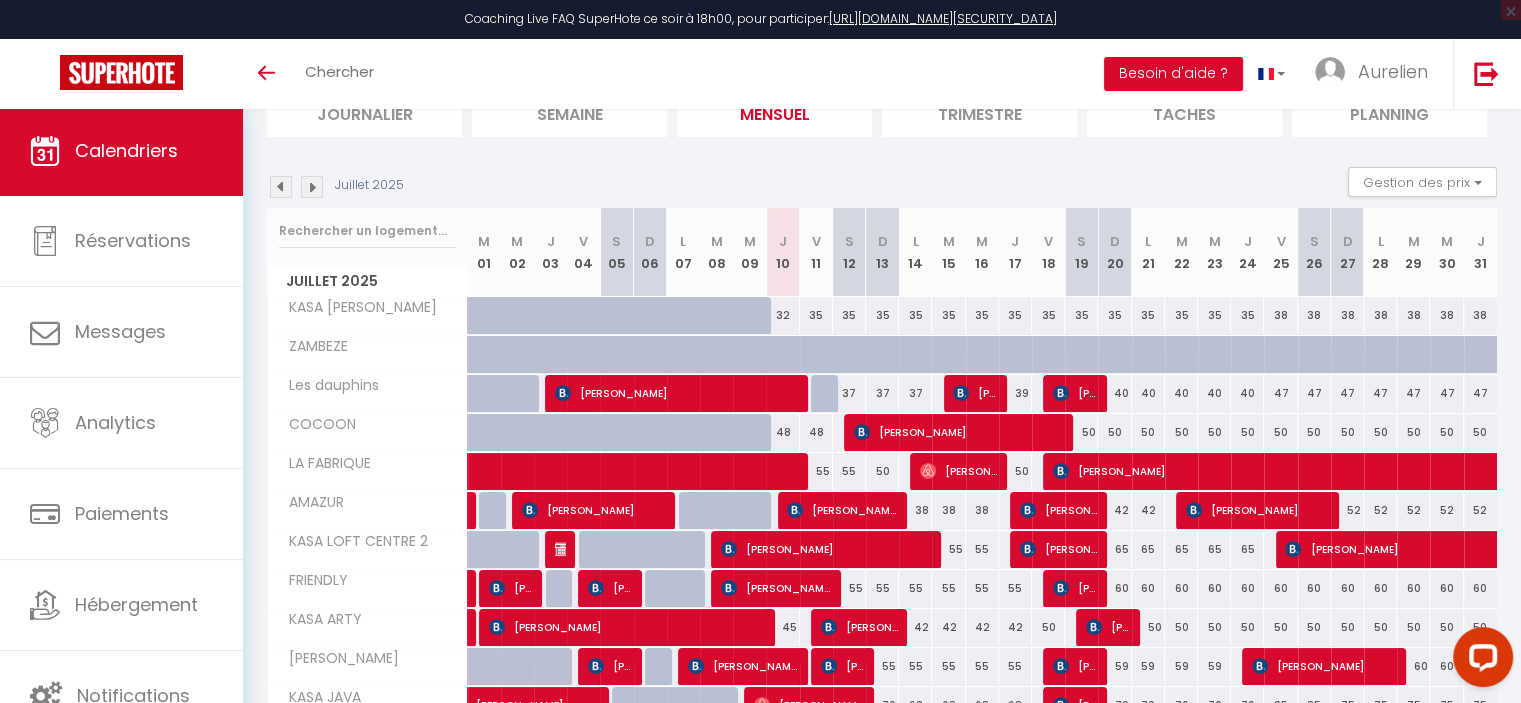 click on "40" at bounding box center [1114, 393] 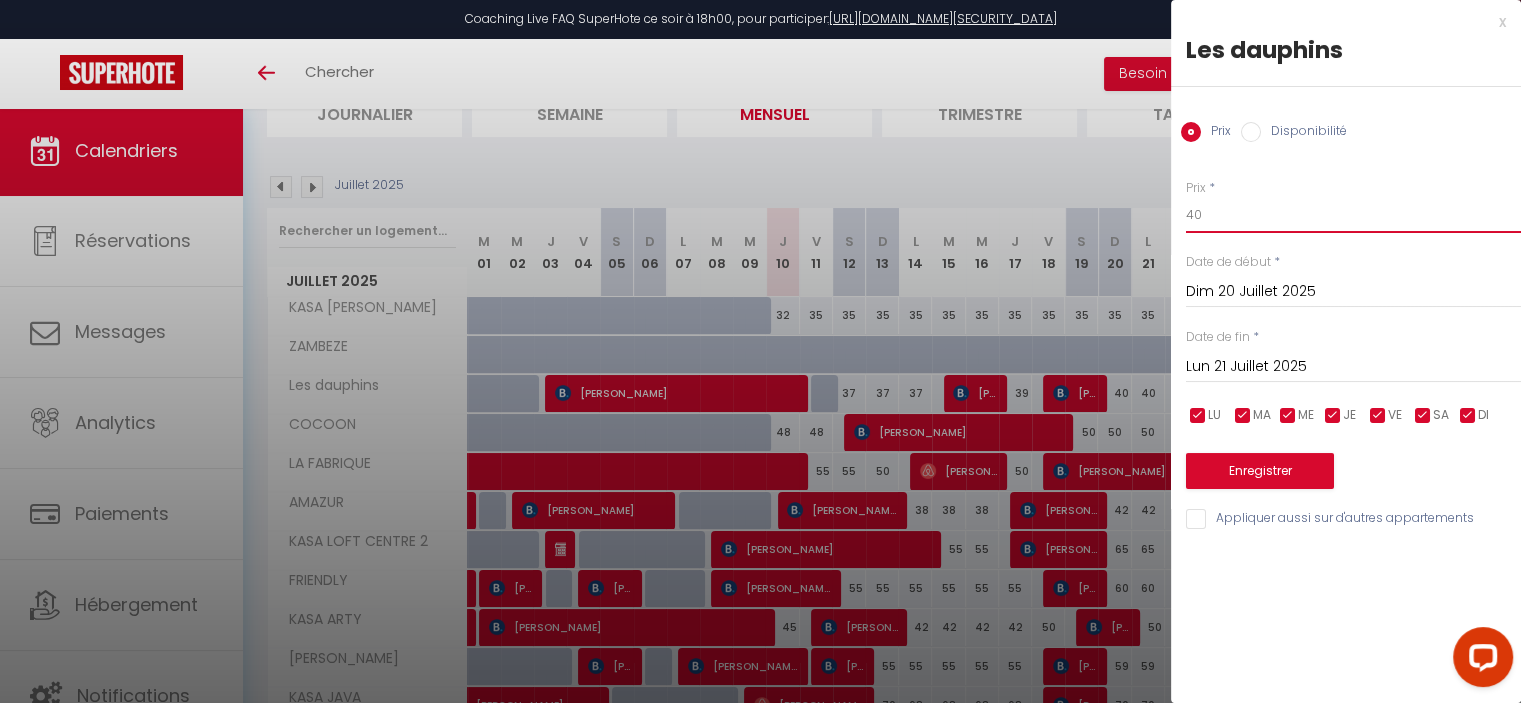 drag, startPoint x: 1244, startPoint y: 223, endPoint x: 1176, endPoint y: 207, distance: 69.856995 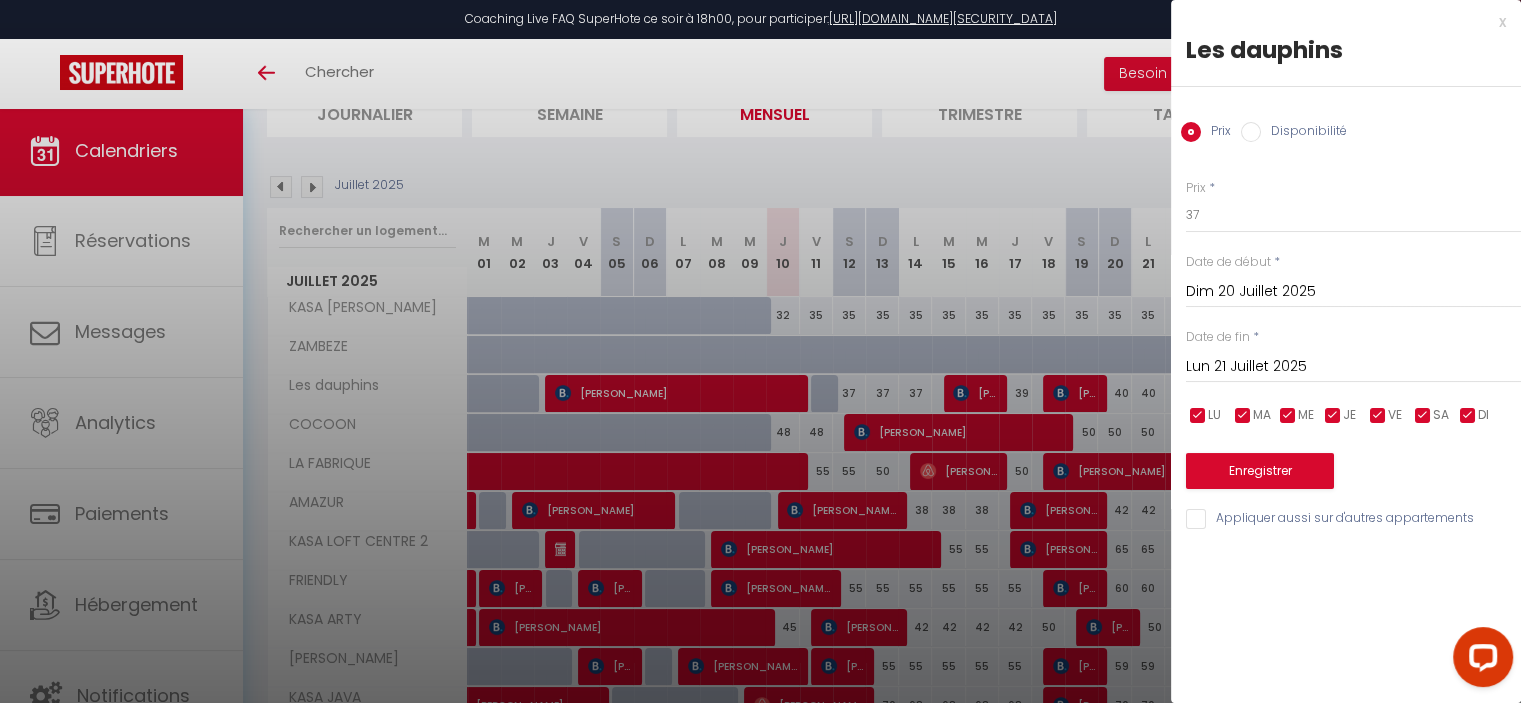 click on "Lun 21 Juillet 2025" at bounding box center [1353, 367] 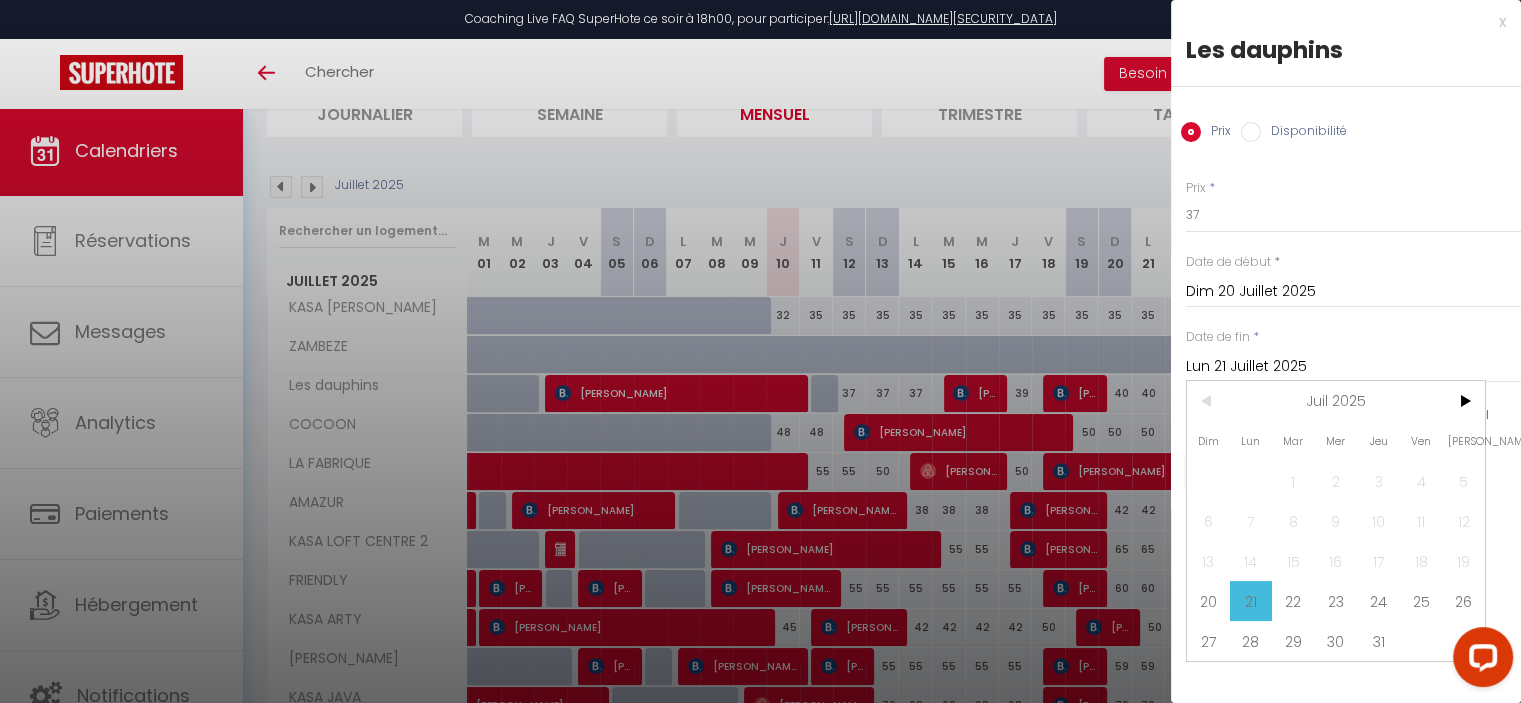 click on "25" at bounding box center [1421, 601] 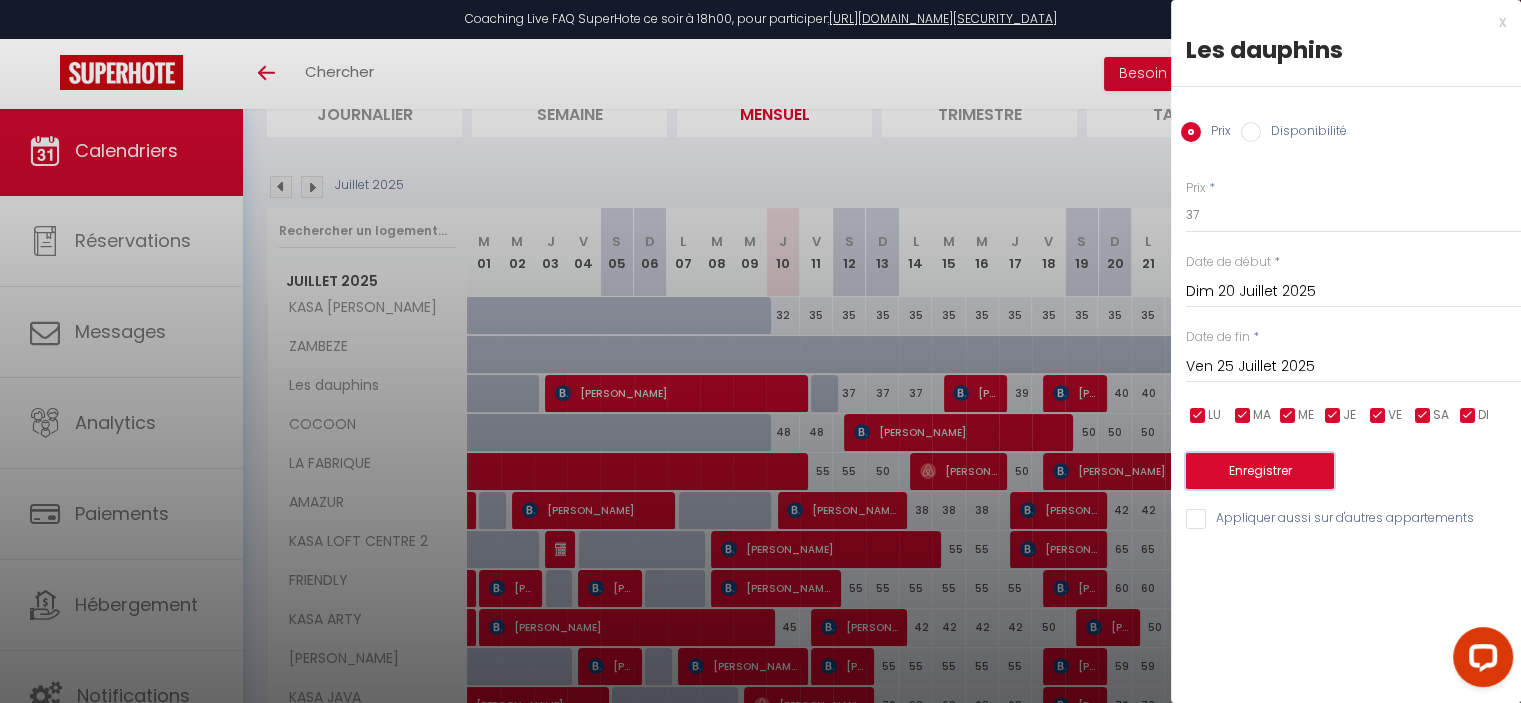click on "Enregistrer" at bounding box center (1260, 471) 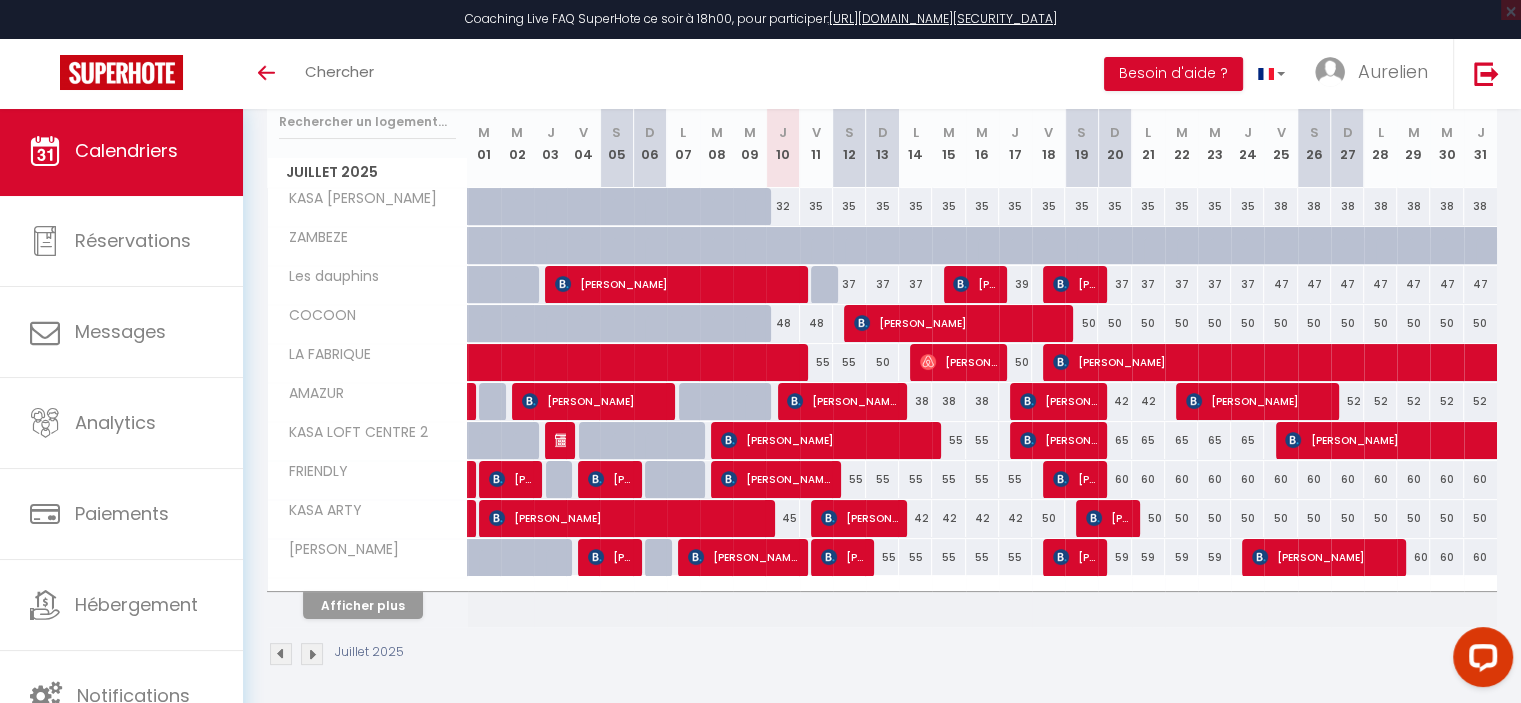 scroll, scrollTop: 212, scrollLeft: 0, axis: vertical 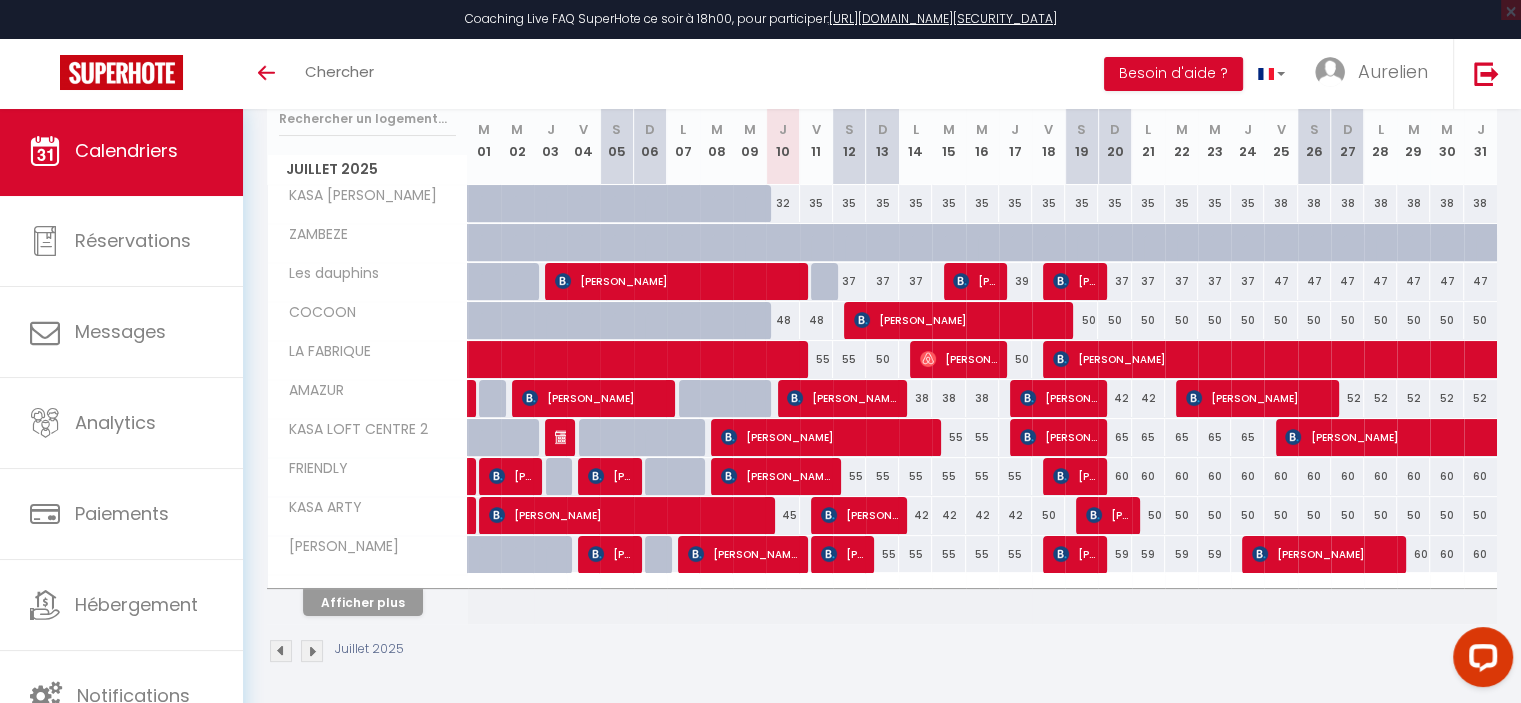 click on "55" at bounding box center [882, 476] 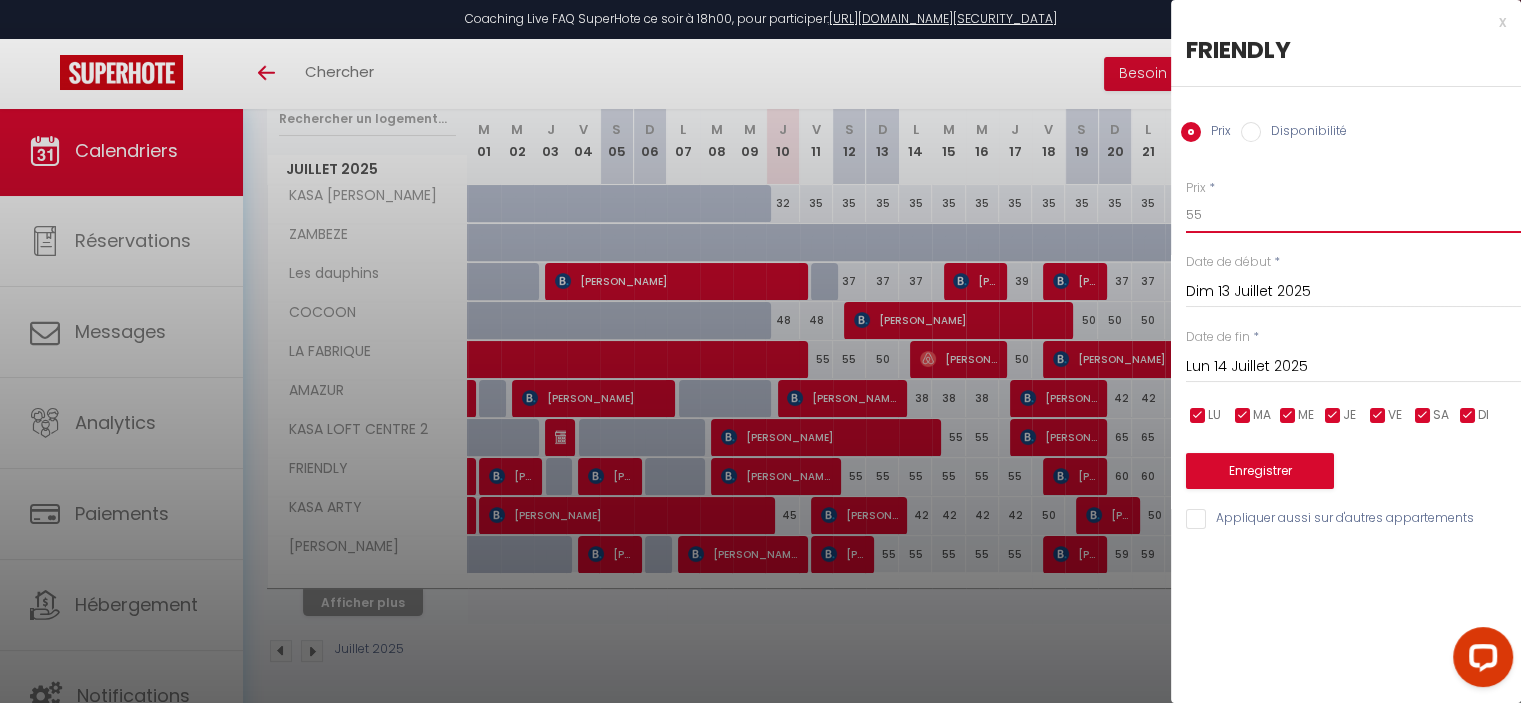 drag, startPoint x: 1210, startPoint y: 222, endPoint x: 1172, endPoint y: 210, distance: 39.849716 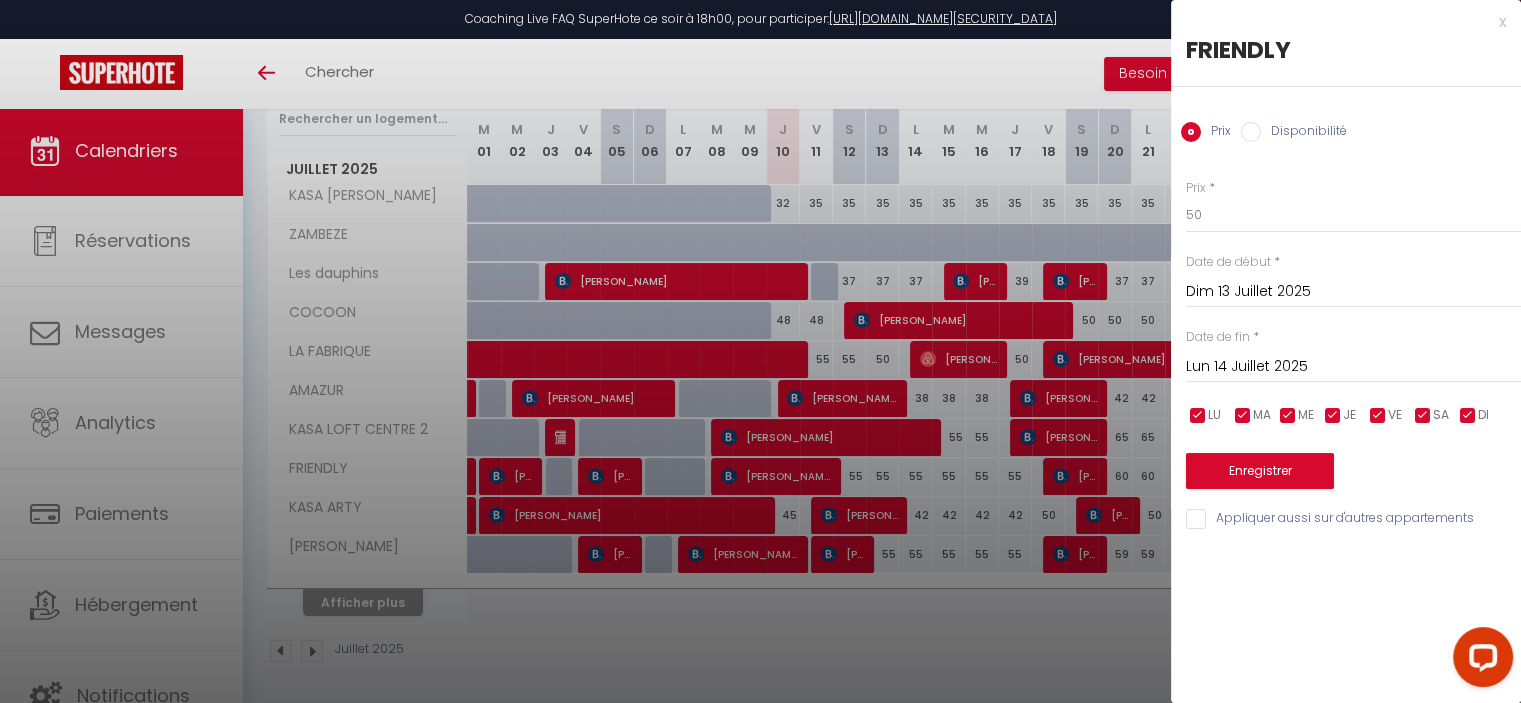 click on "Lun 14 Juillet 2025" at bounding box center (1353, 367) 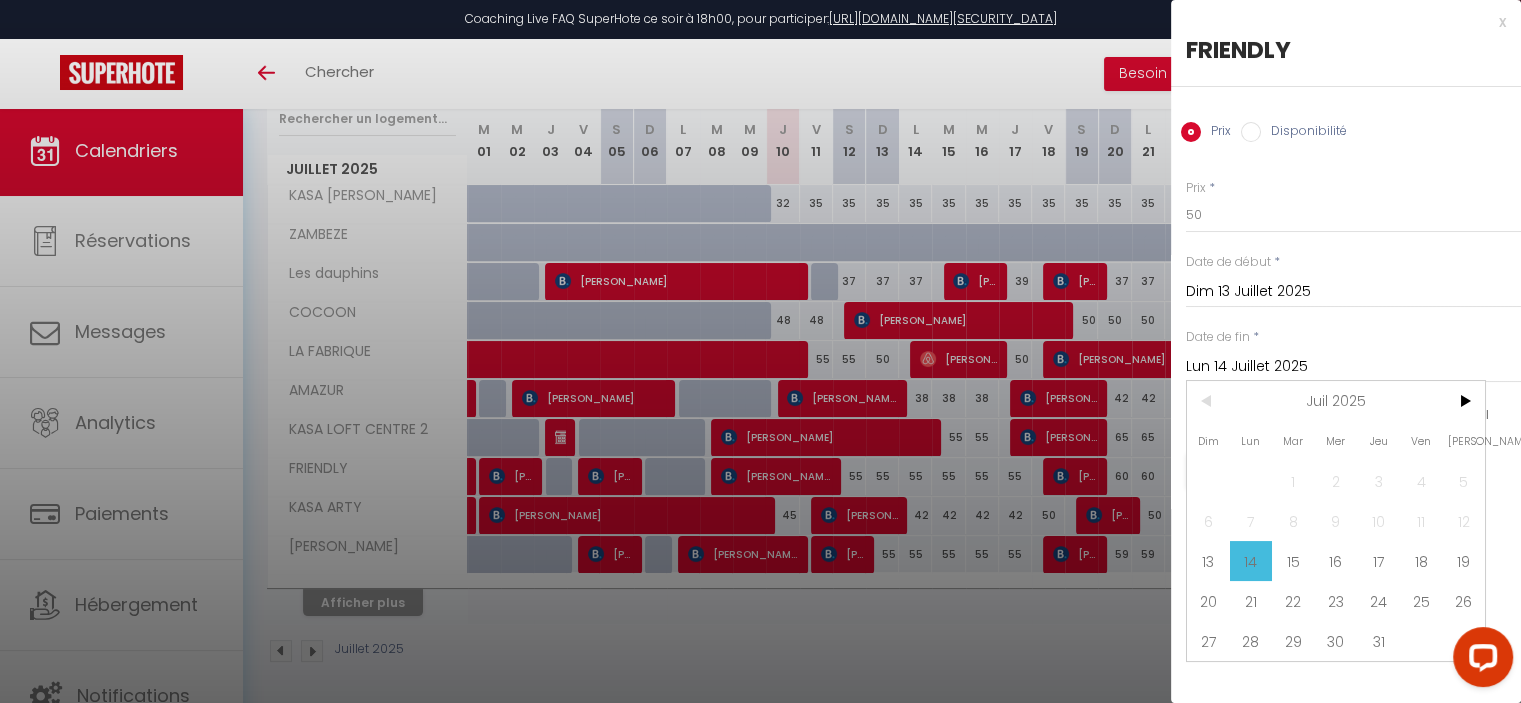 click on "18" at bounding box center (1421, 561) 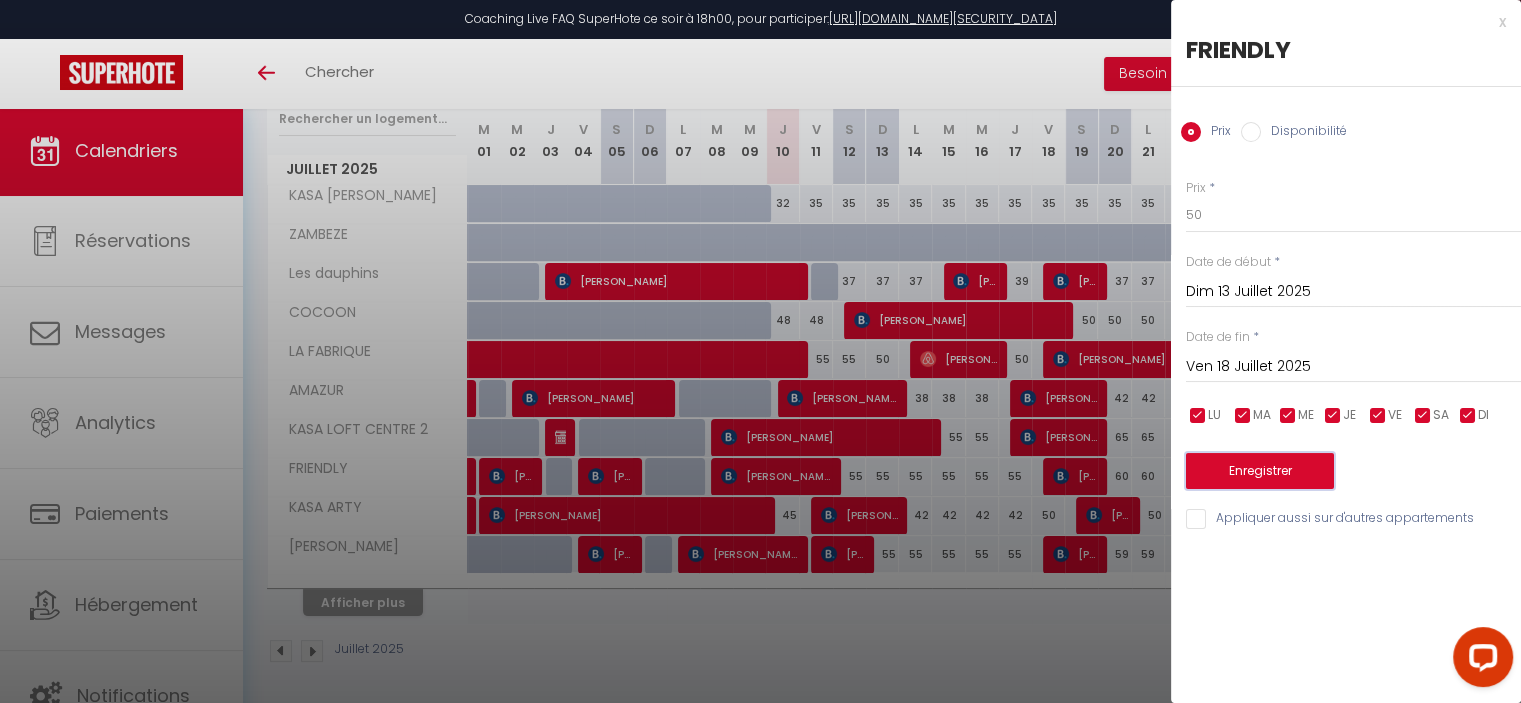 click on "Enregistrer" at bounding box center [1260, 471] 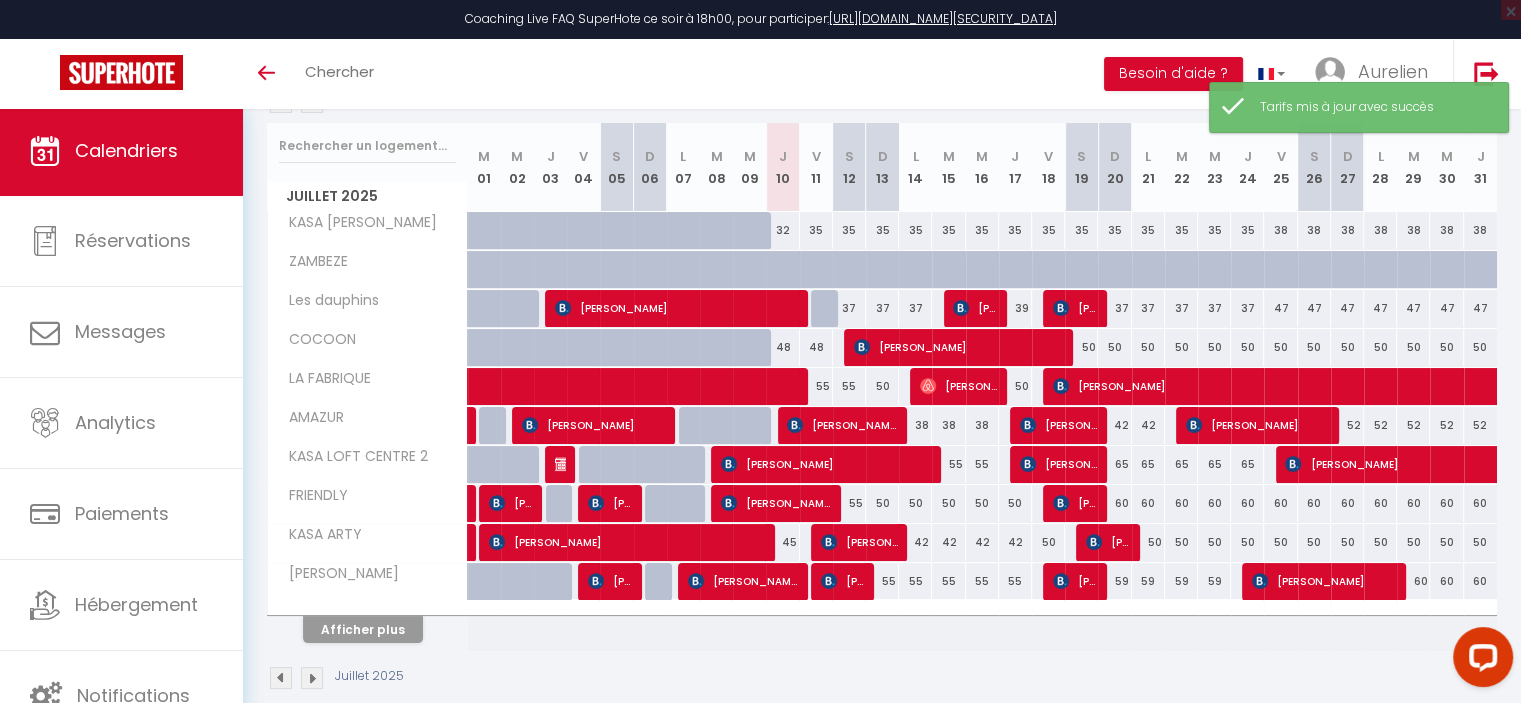 scroll, scrollTop: 100, scrollLeft: 0, axis: vertical 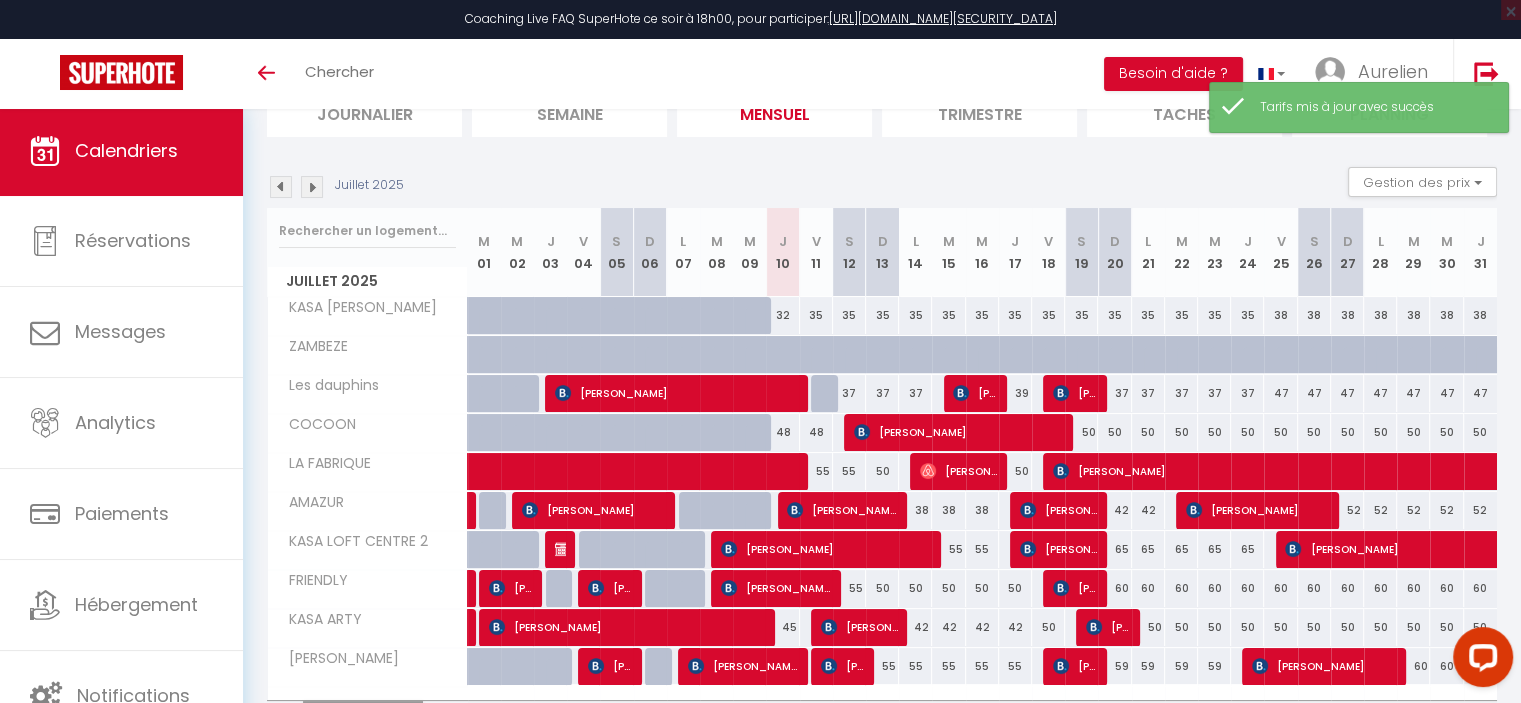 click at bounding box center [281, 187] 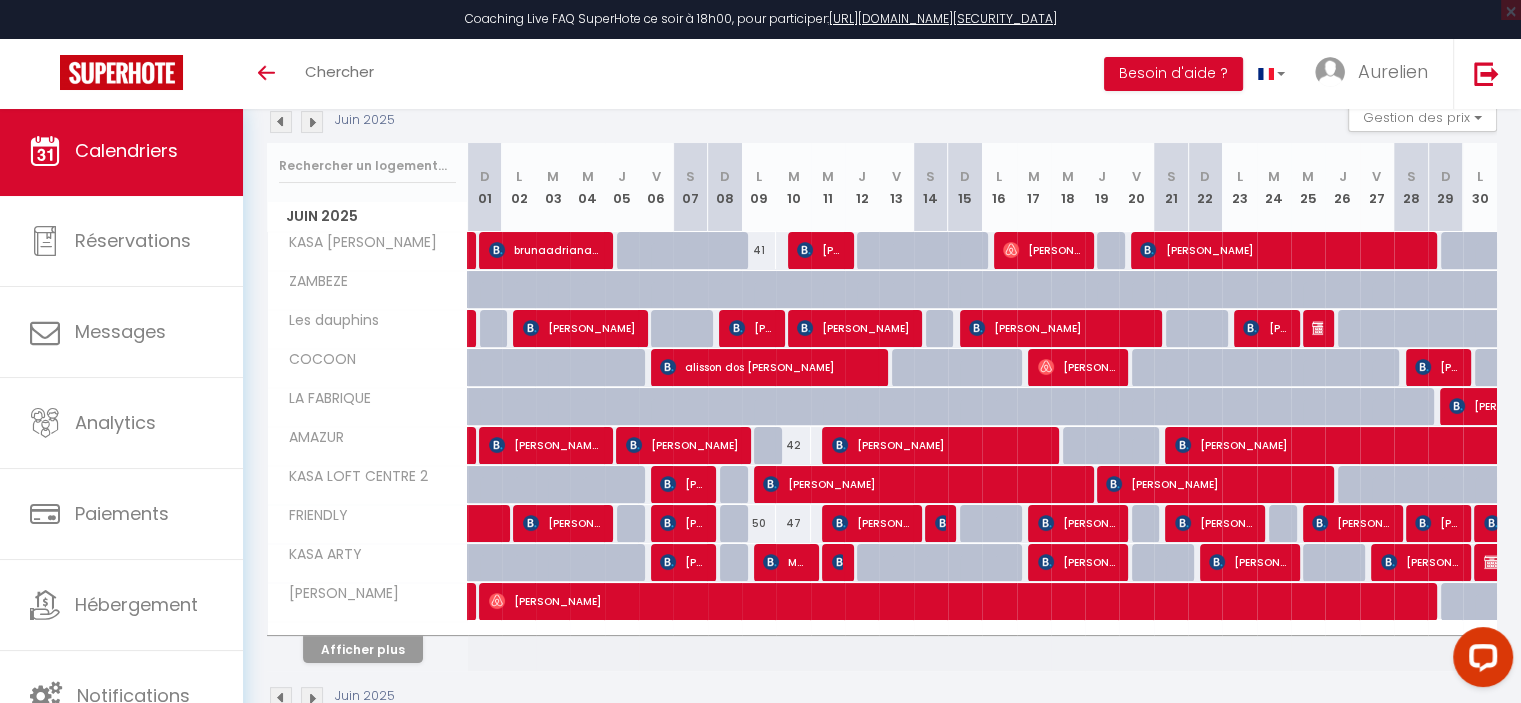 scroll, scrollTop: 212, scrollLeft: 0, axis: vertical 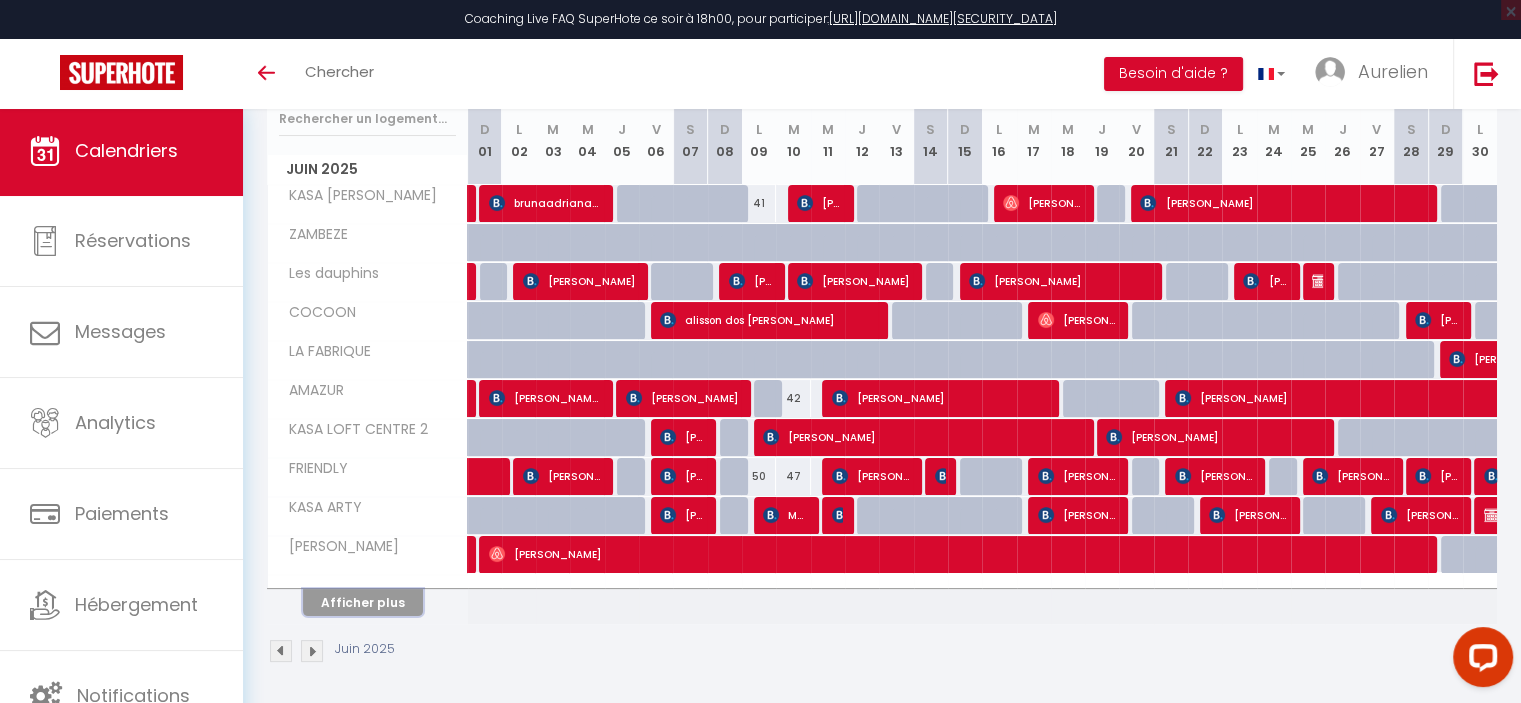 click on "Afficher plus" at bounding box center (363, 602) 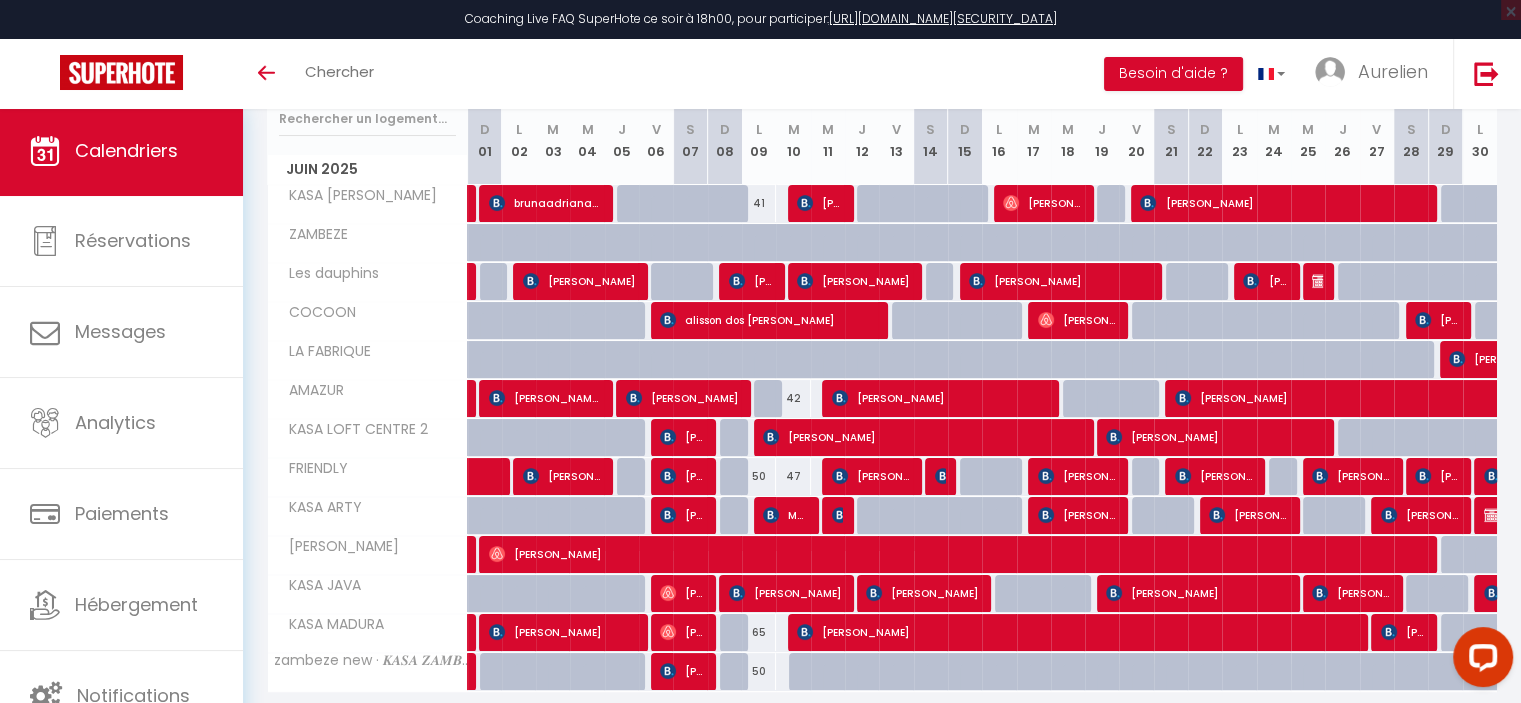 scroll, scrollTop: 112, scrollLeft: 0, axis: vertical 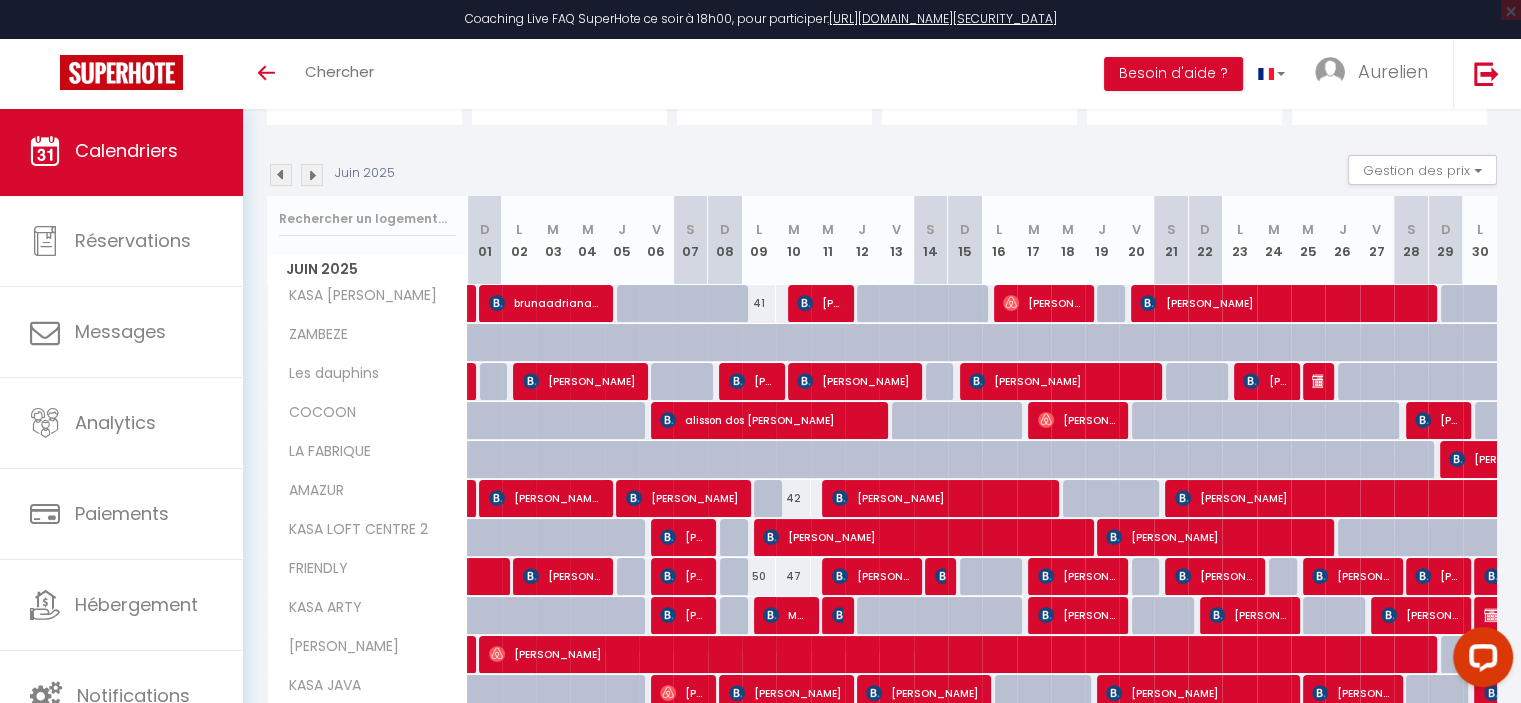 click at bounding box center (281, 175) 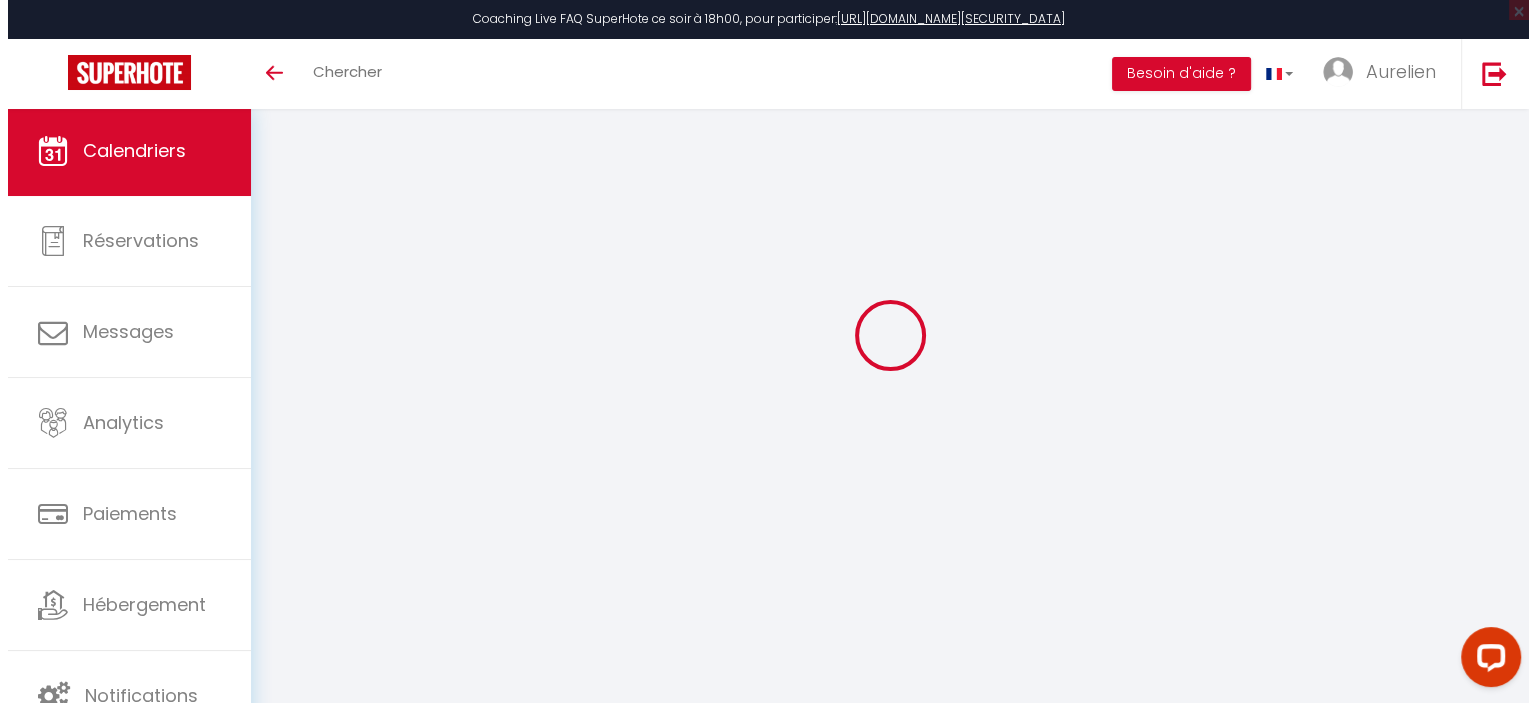 scroll, scrollTop: 0, scrollLeft: 0, axis: both 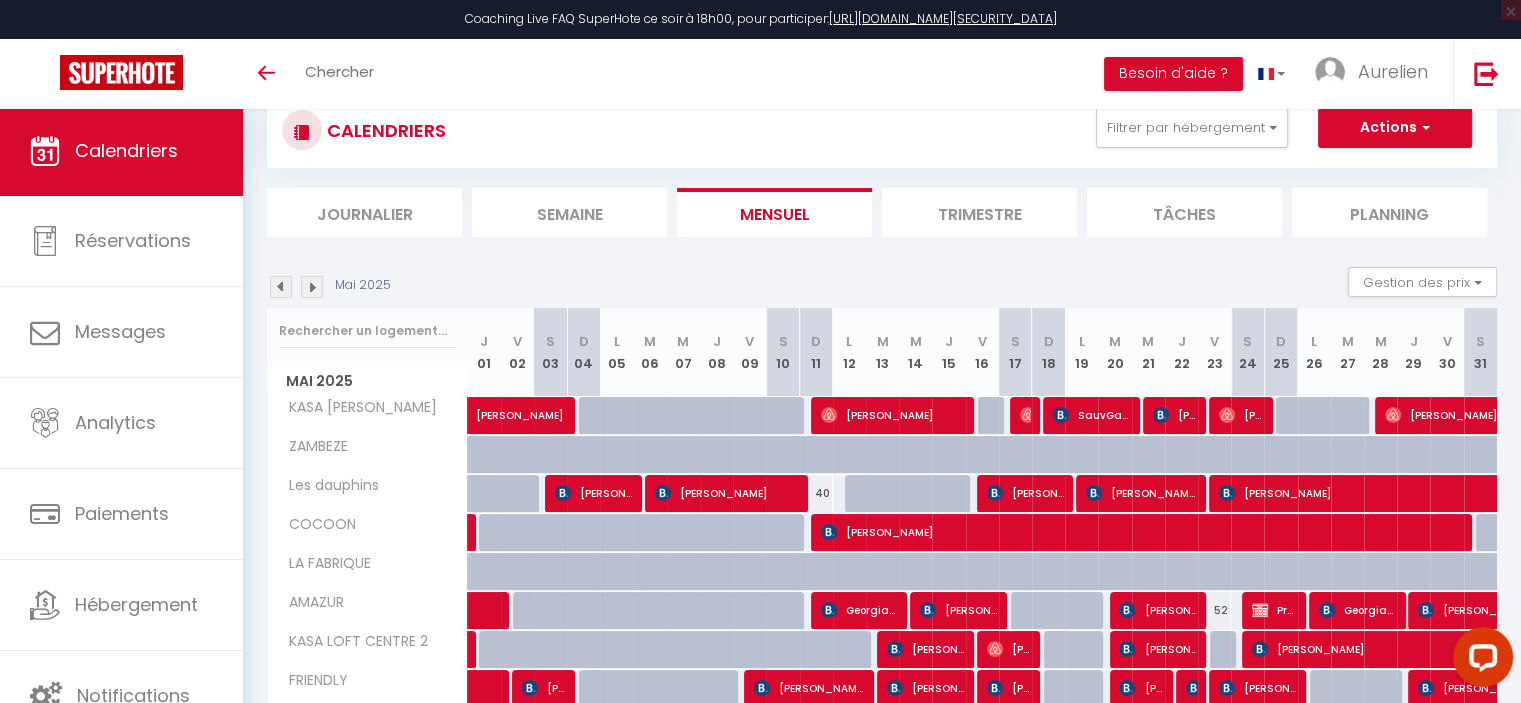 click at bounding box center (312, 287) 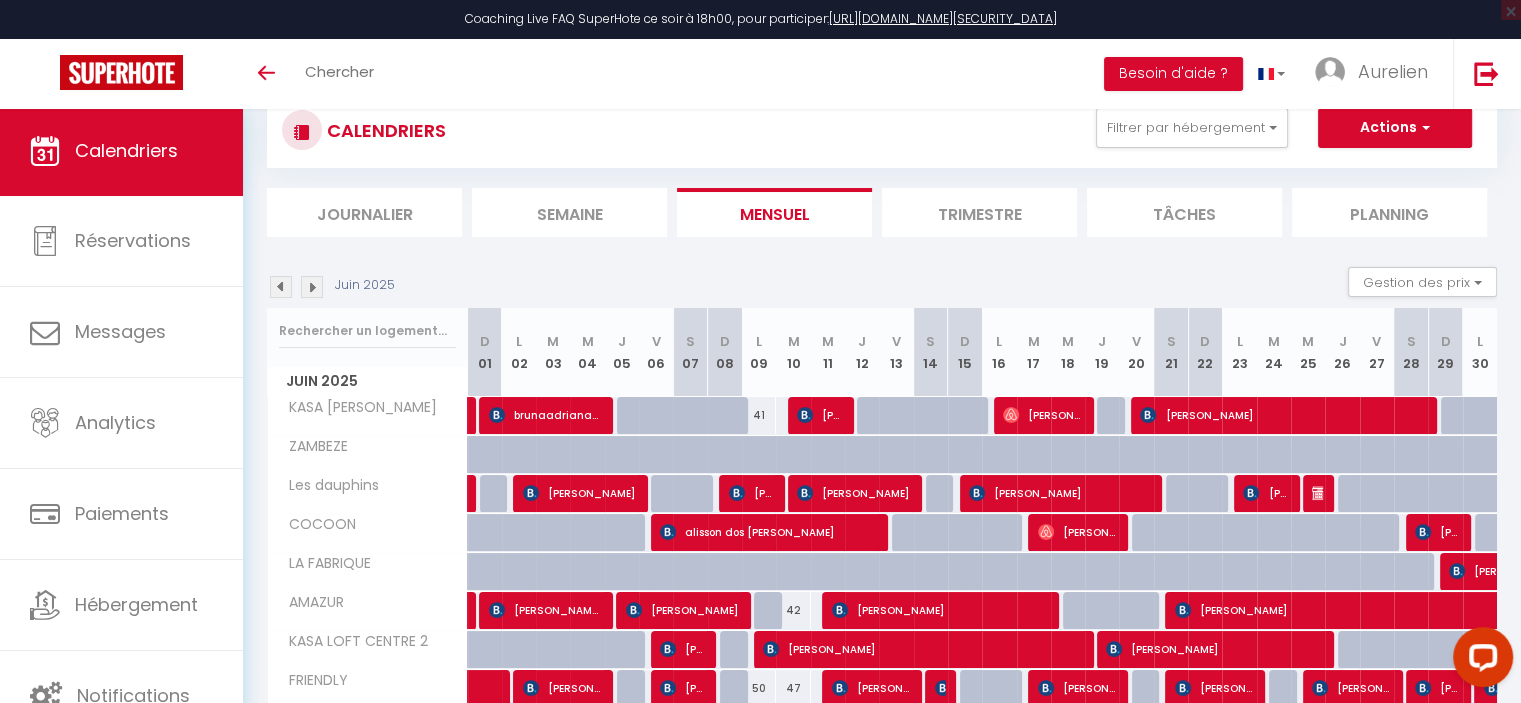 click at bounding box center [312, 287] 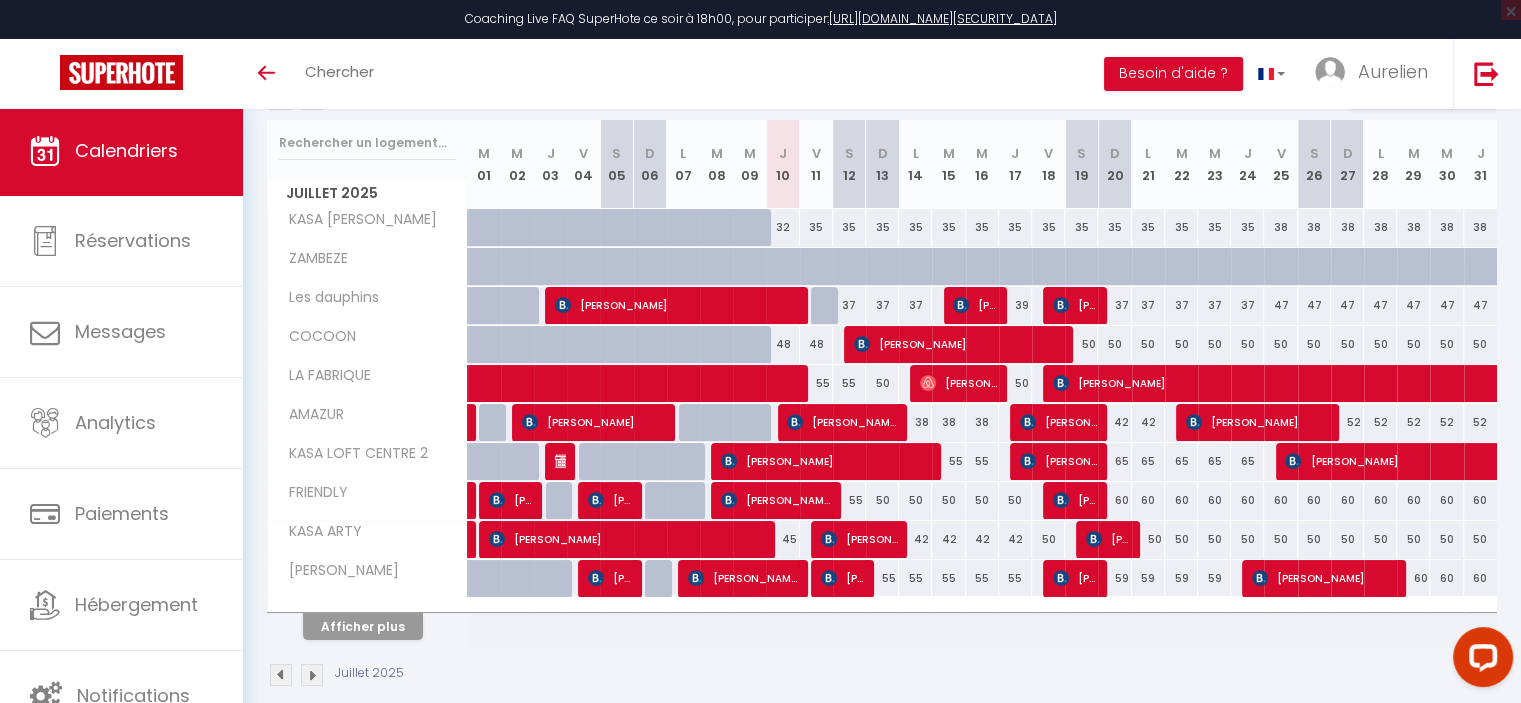 scroll, scrollTop: 200, scrollLeft: 0, axis: vertical 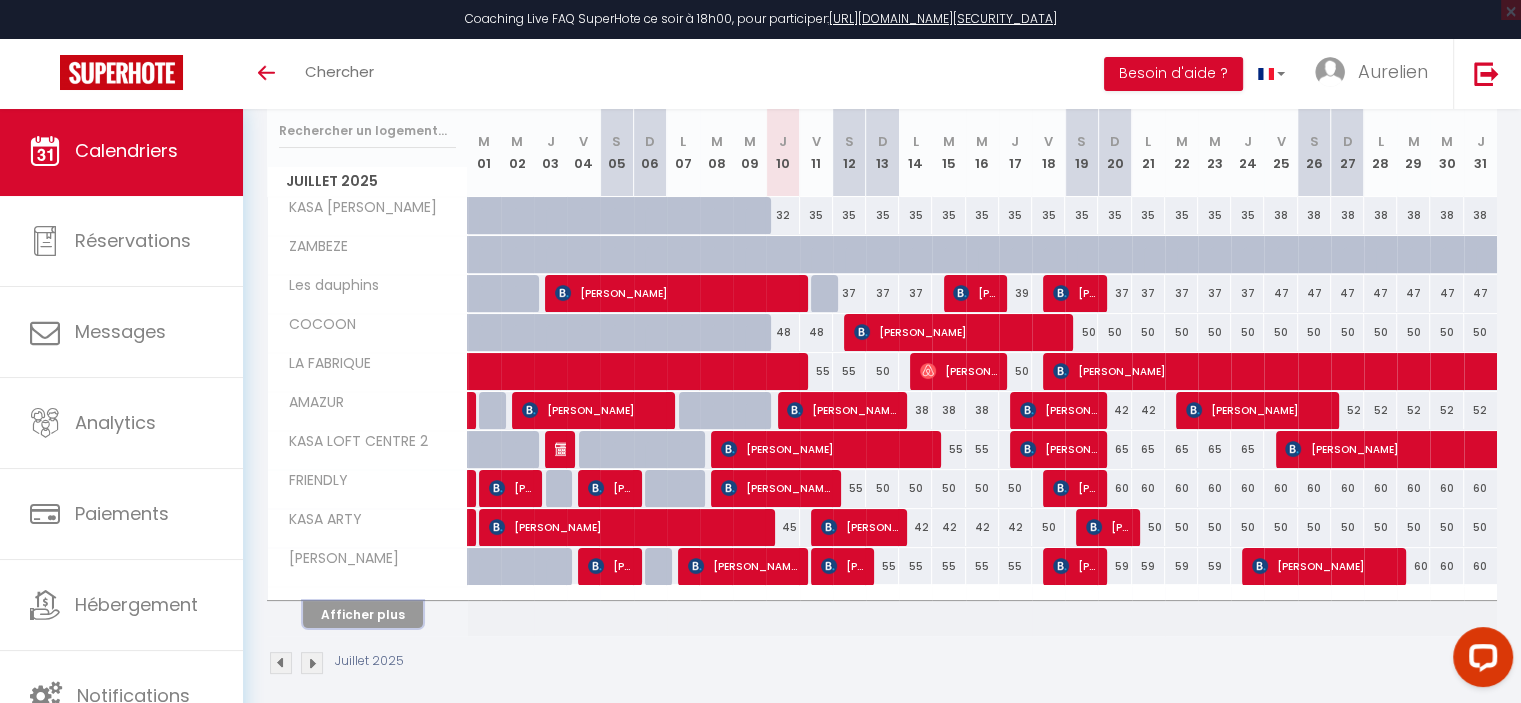 click on "Afficher plus" at bounding box center [363, 614] 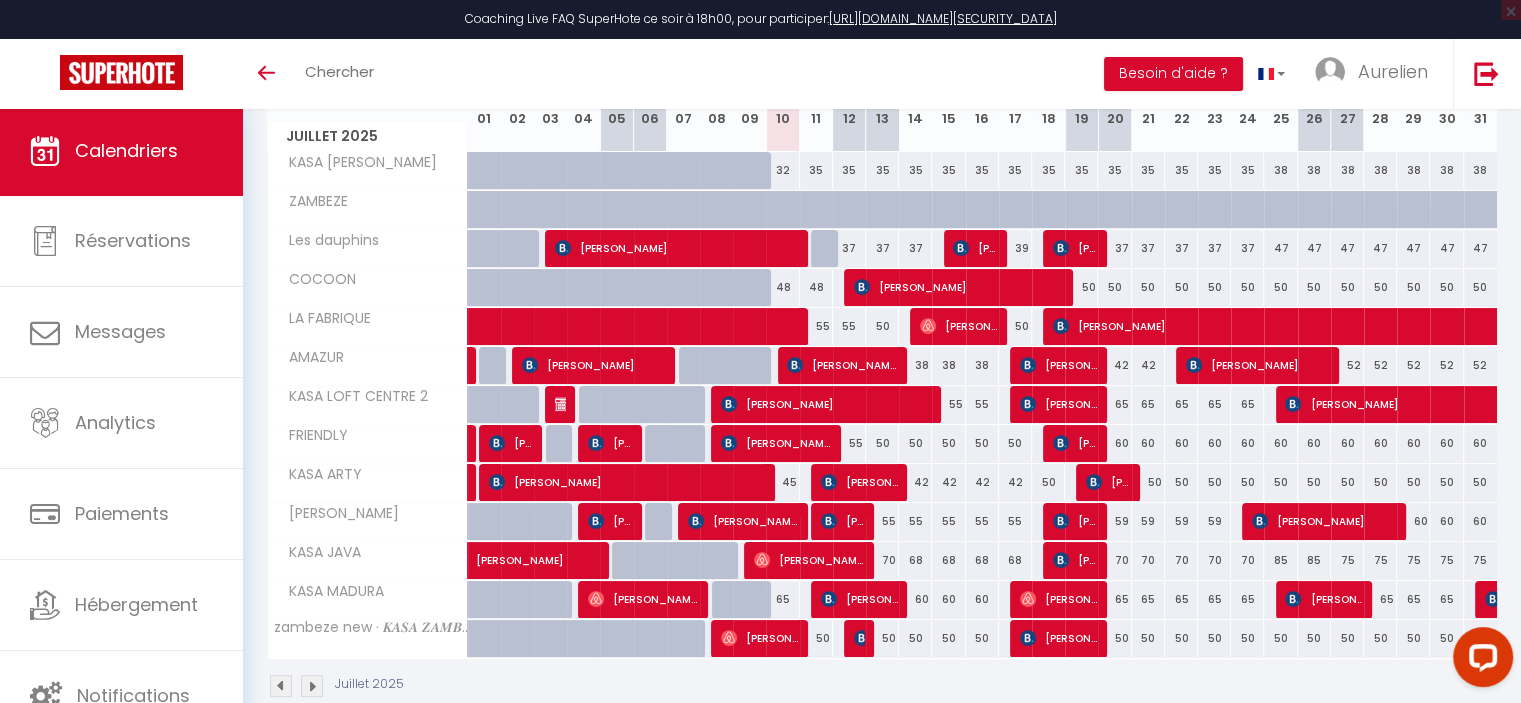 scroll, scrollTop: 280, scrollLeft: 0, axis: vertical 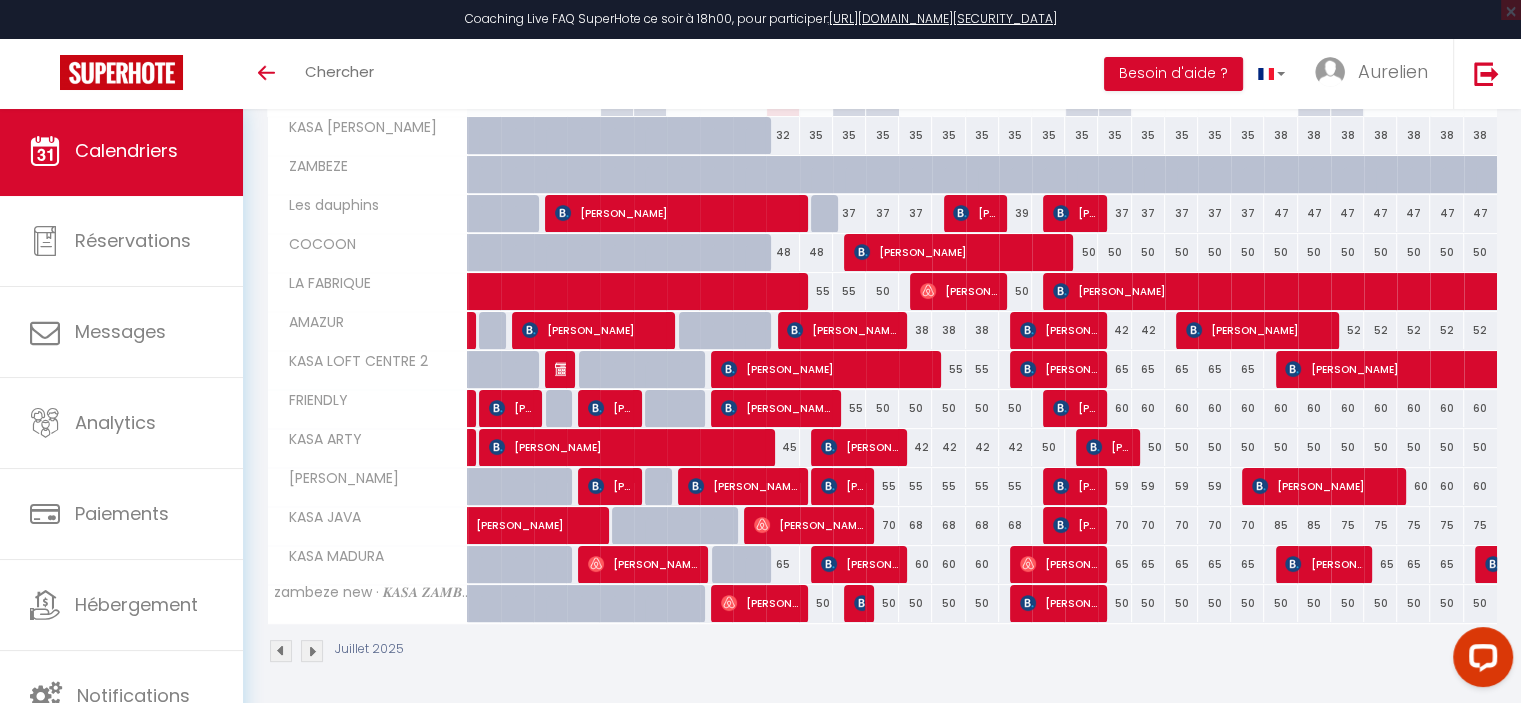 click on "50" at bounding box center (882, 603) 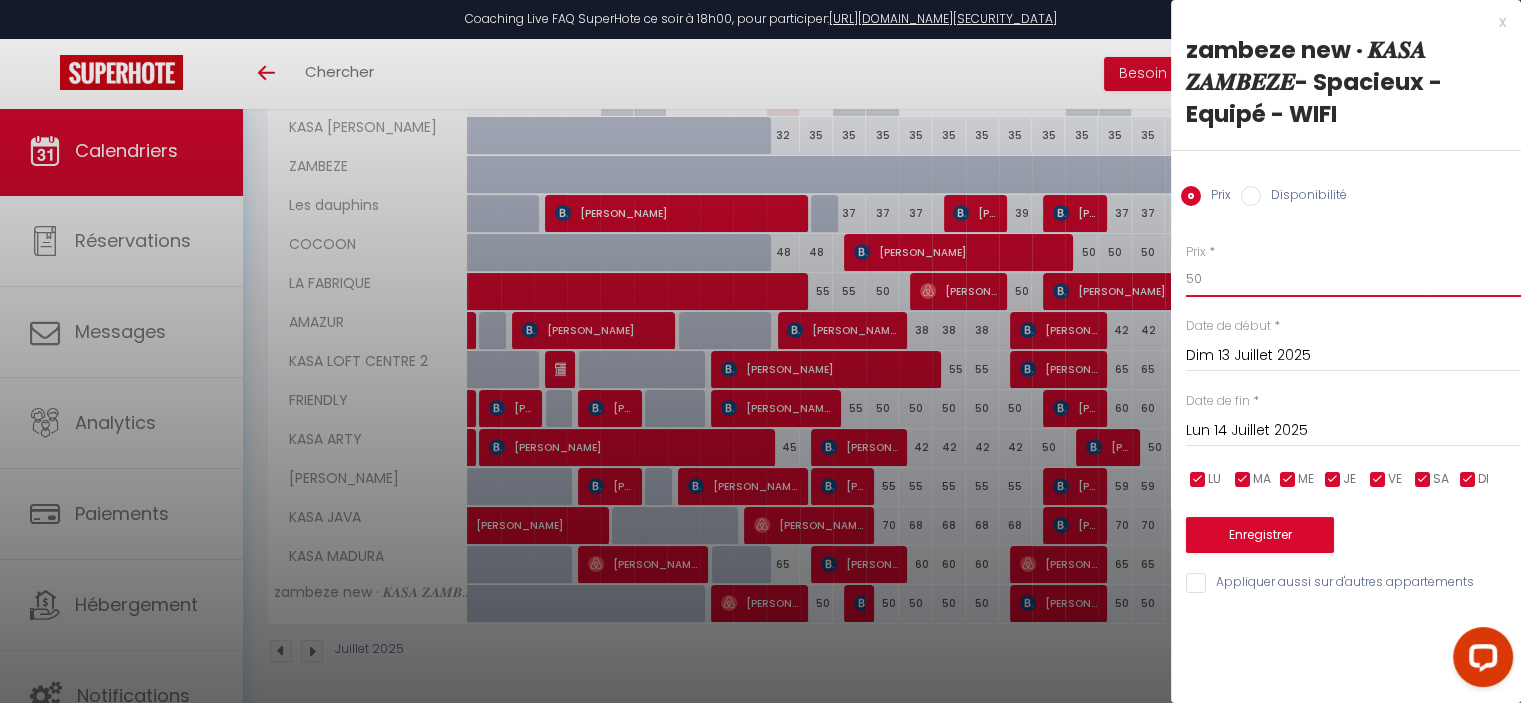 drag, startPoint x: 1213, startPoint y: 277, endPoint x: 1152, endPoint y: 276, distance: 61.008198 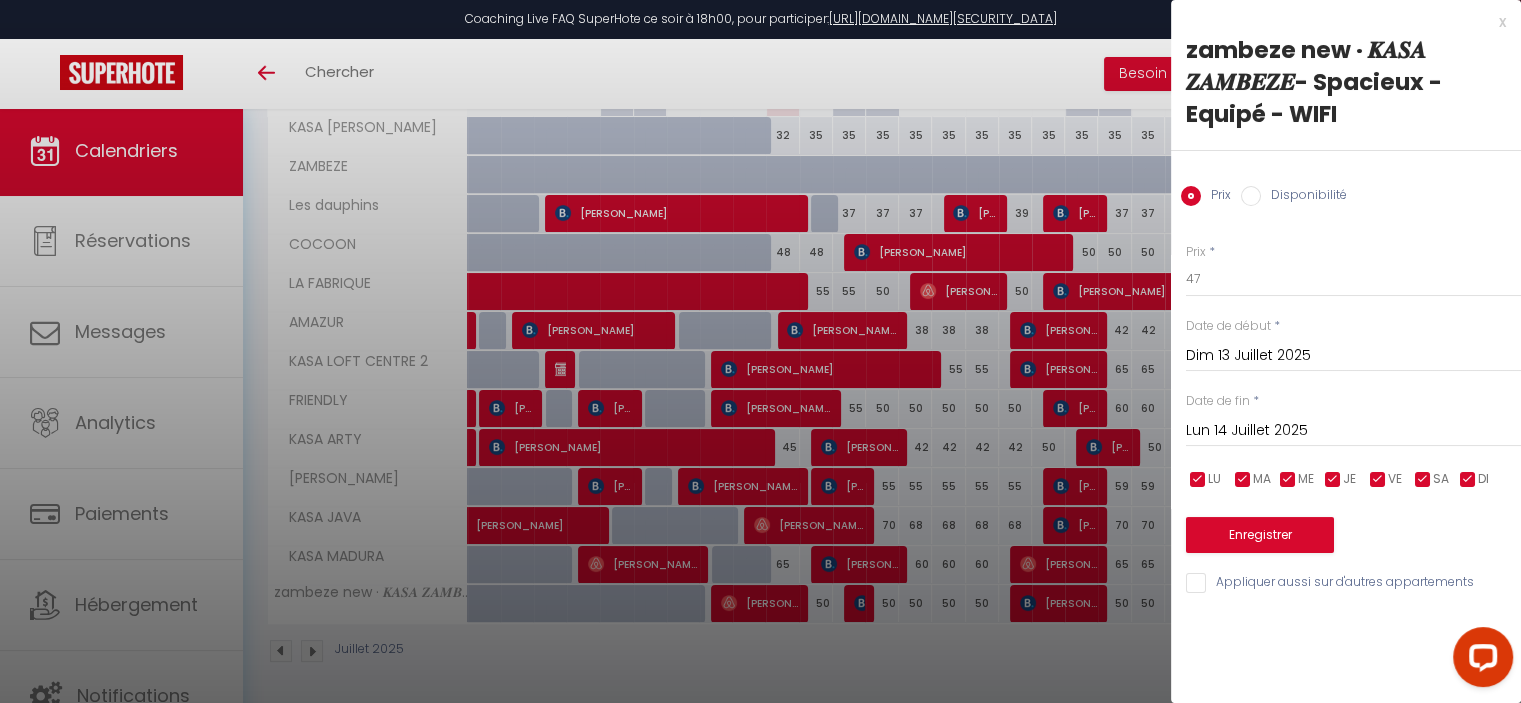 click on "Lun 14 Juillet 2025" at bounding box center [1353, 431] 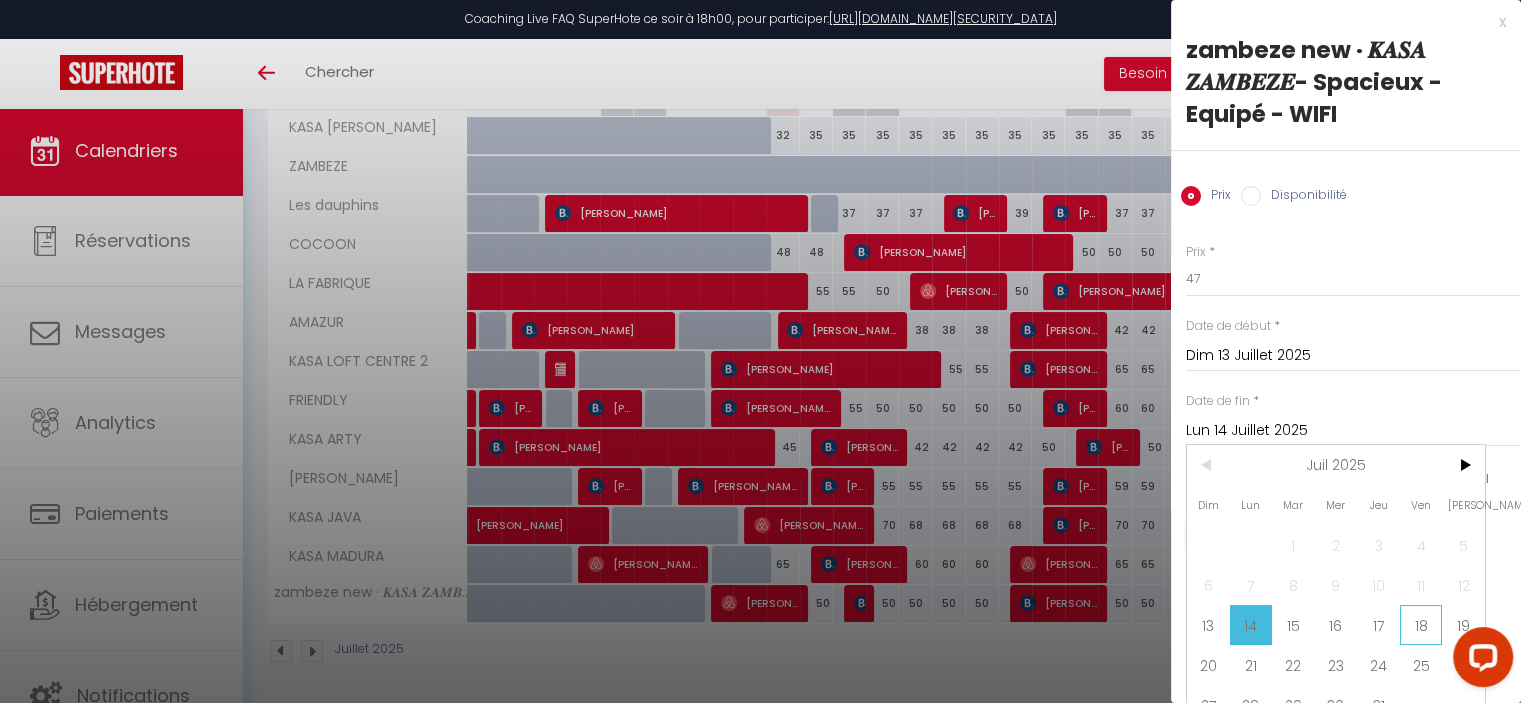 click on "18" at bounding box center [1421, 625] 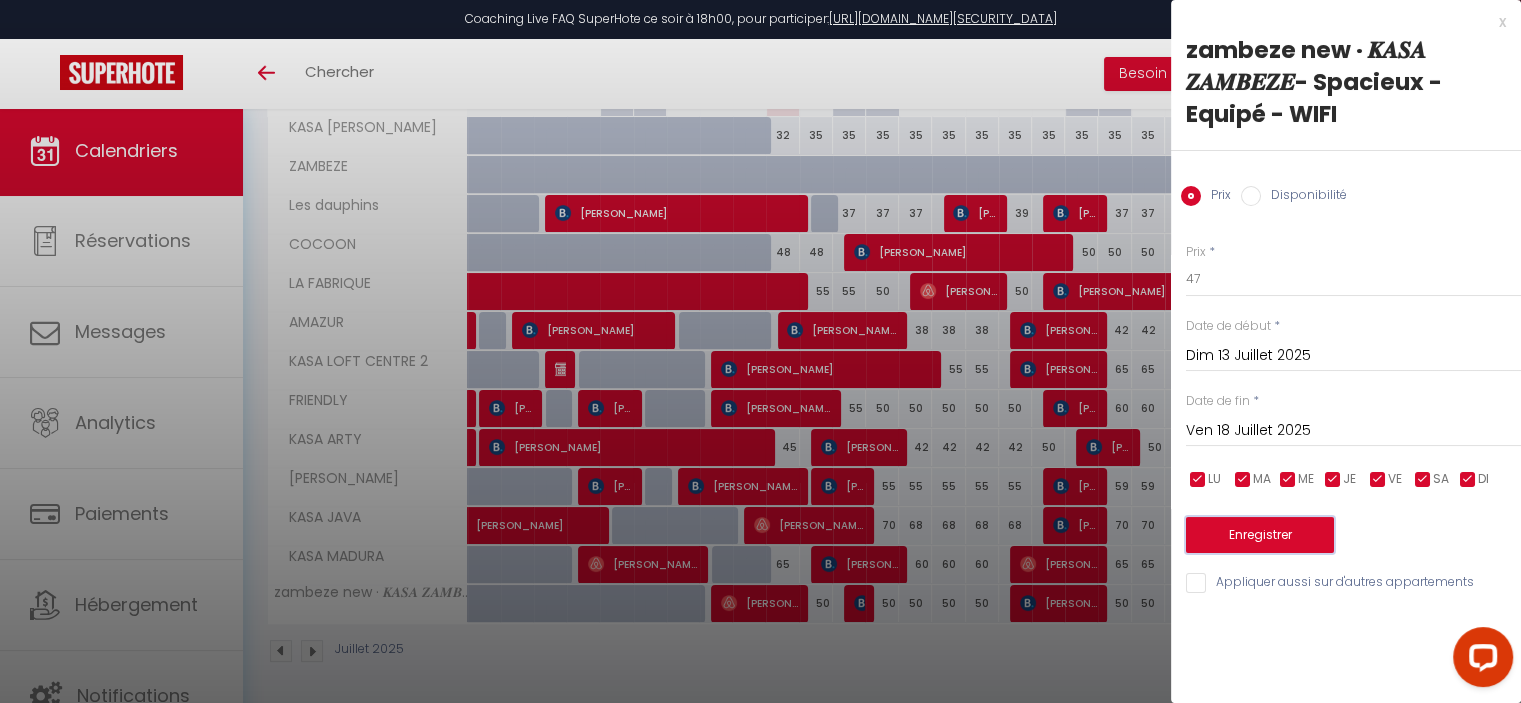 click on "Enregistrer" at bounding box center [1260, 535] 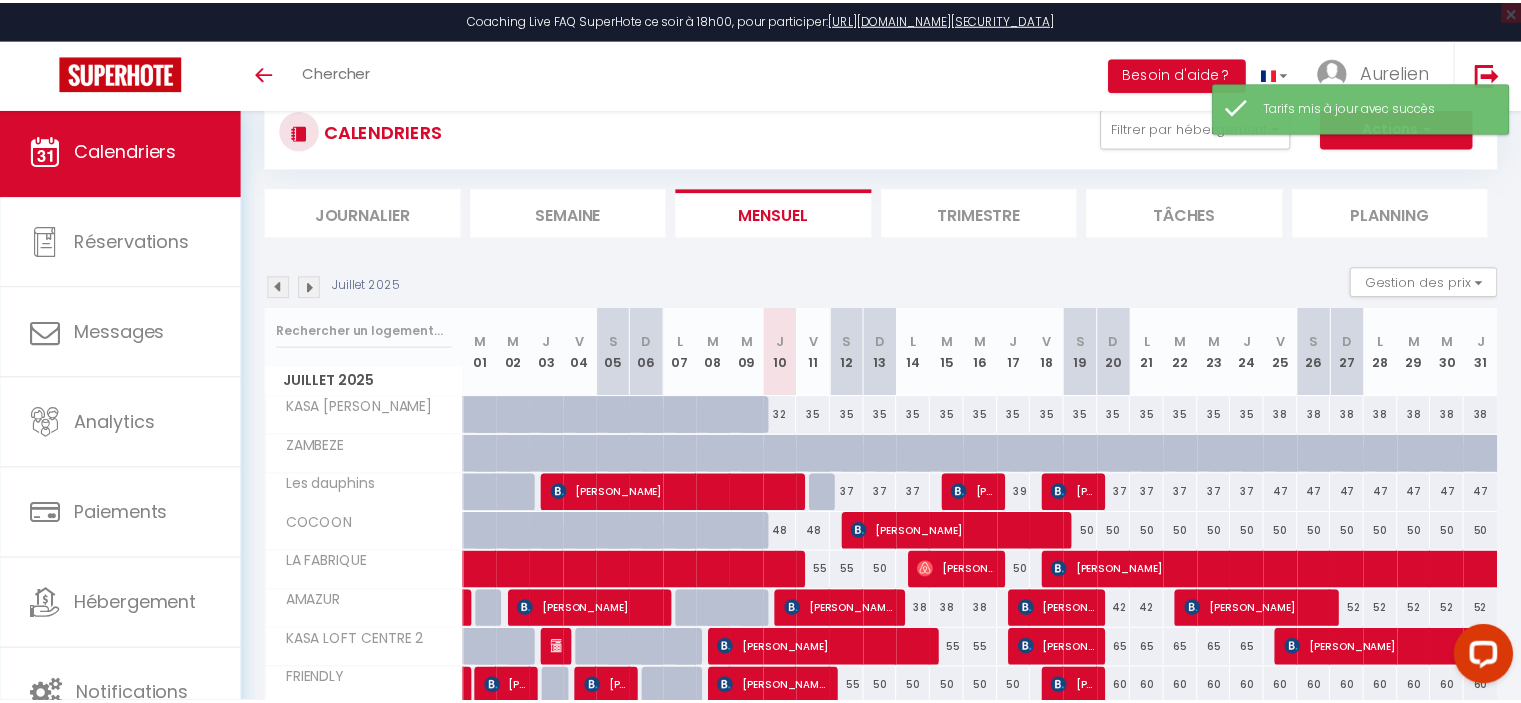scroll, scrollTop: 212, scrollLeft: 0, axis: vertical 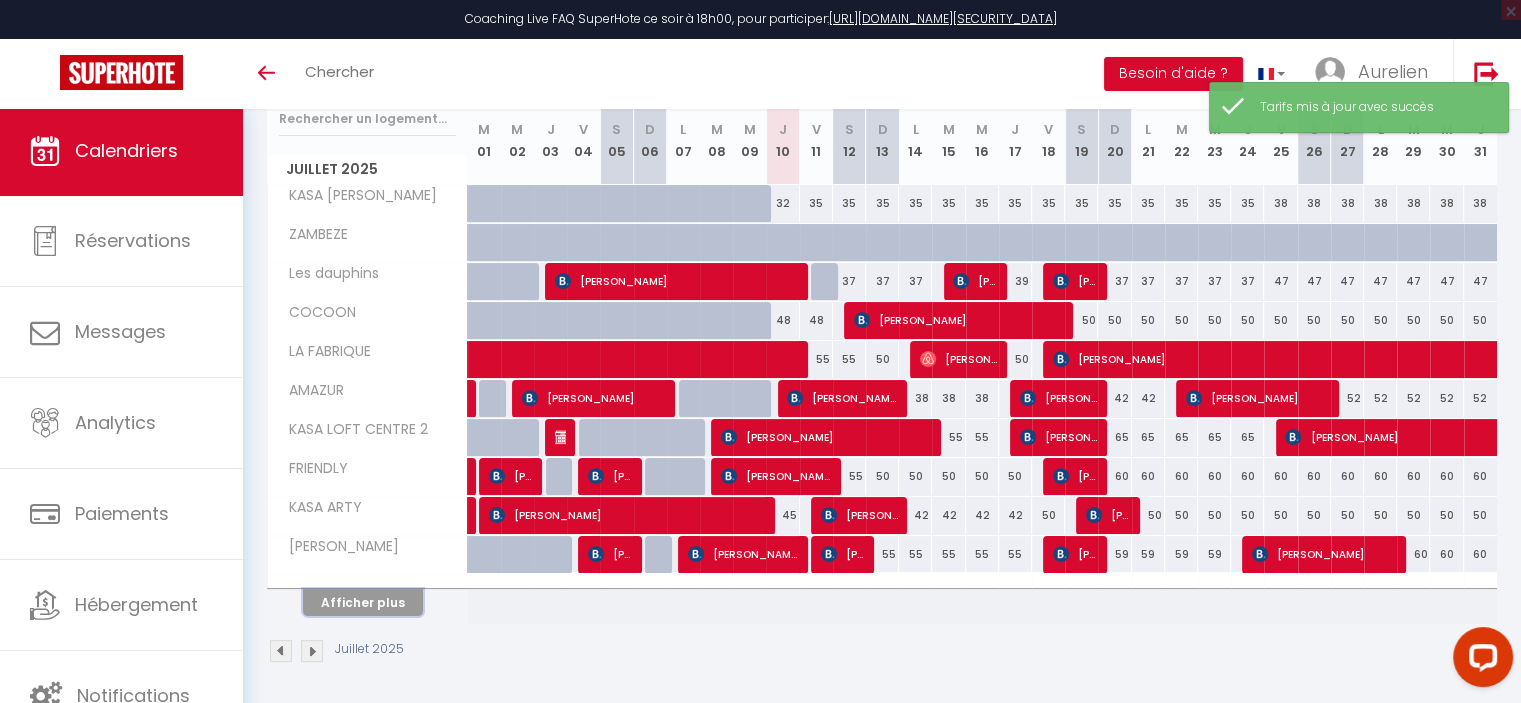 click on "Afficher plus" at bounding box center [363, 602] 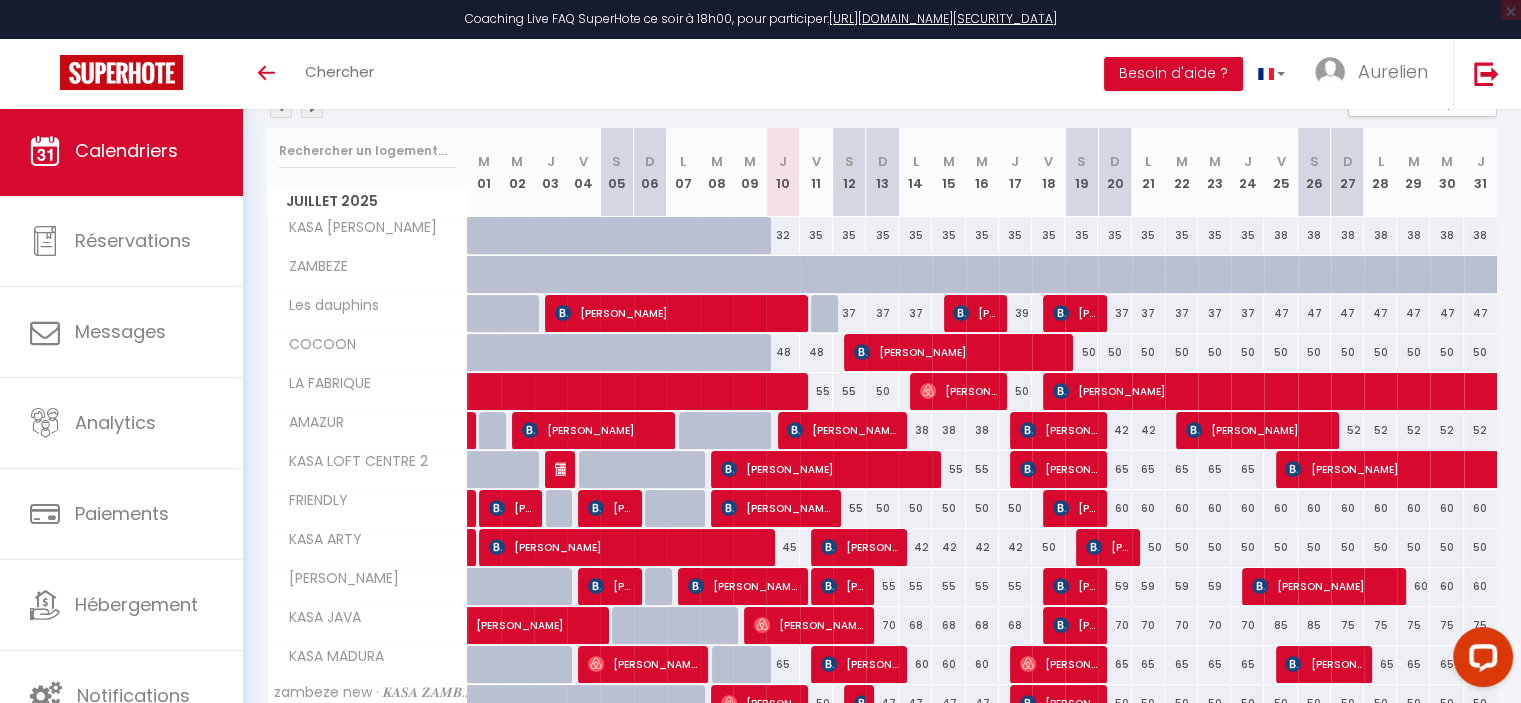 scroll, scrollTop: 280, scrollLeft: 0, axis: vertical 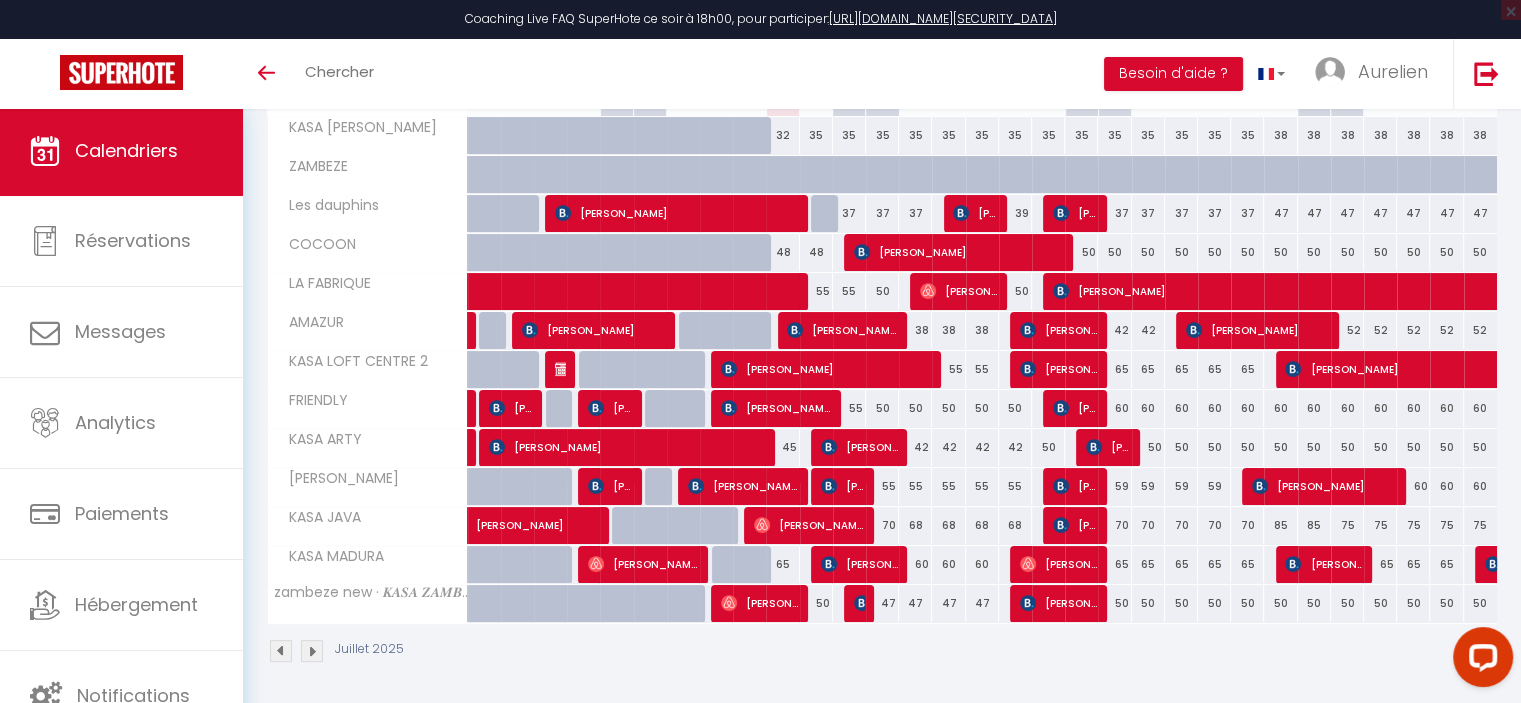 click on "70" at bounding box center (882, 525) 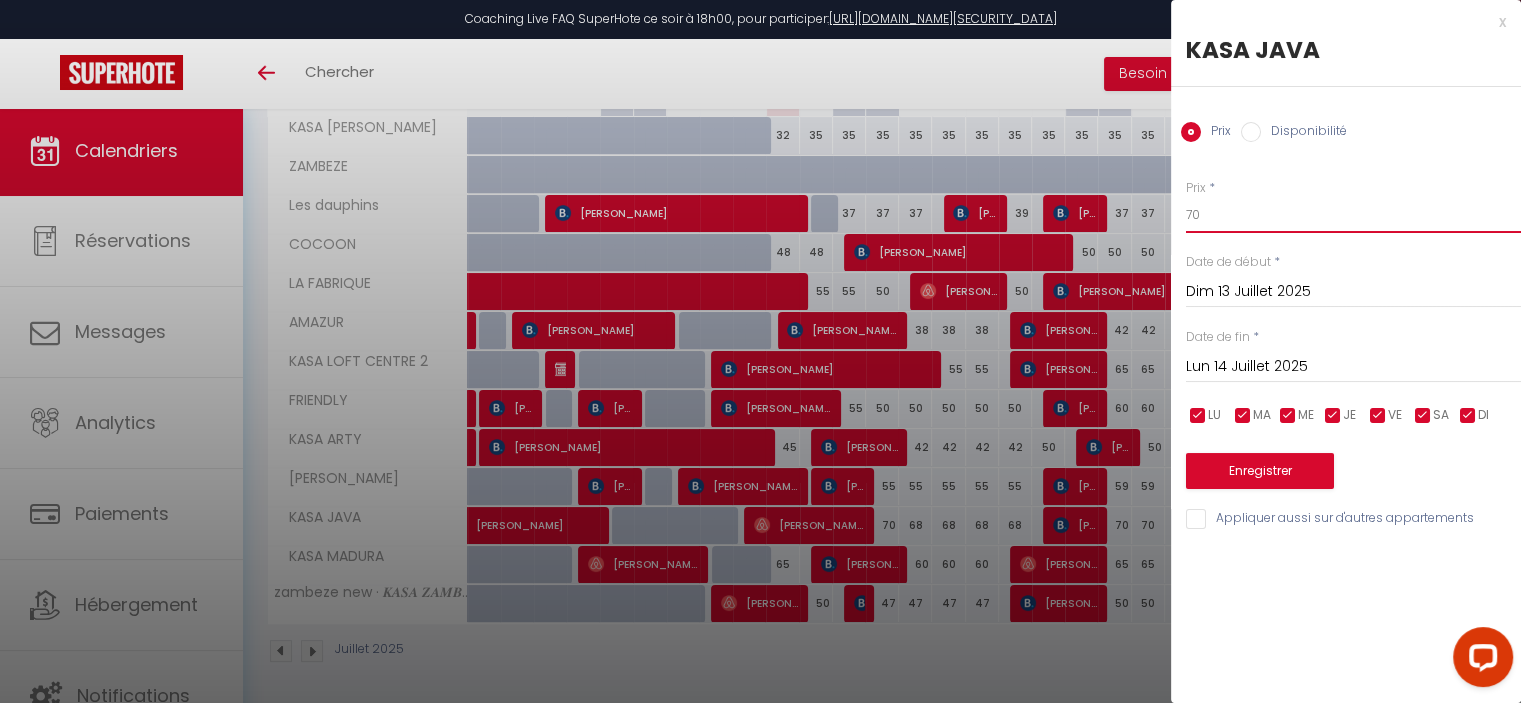 drag, startPoint x: 1206, startPoint y: 220, endPoint x: 1168, endPoint y: 220, distance: 38 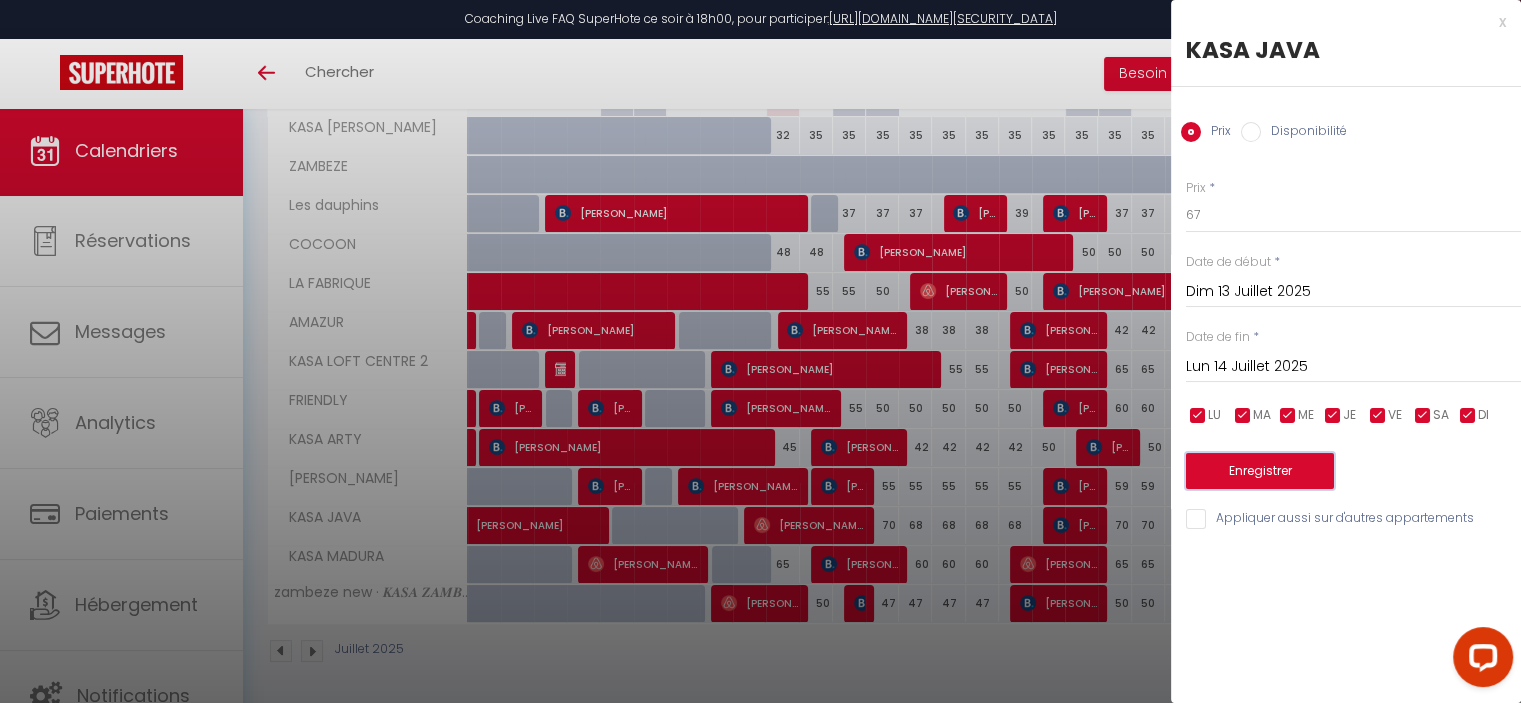 click on "Enregistrer" at bounding box center (1260, 471) 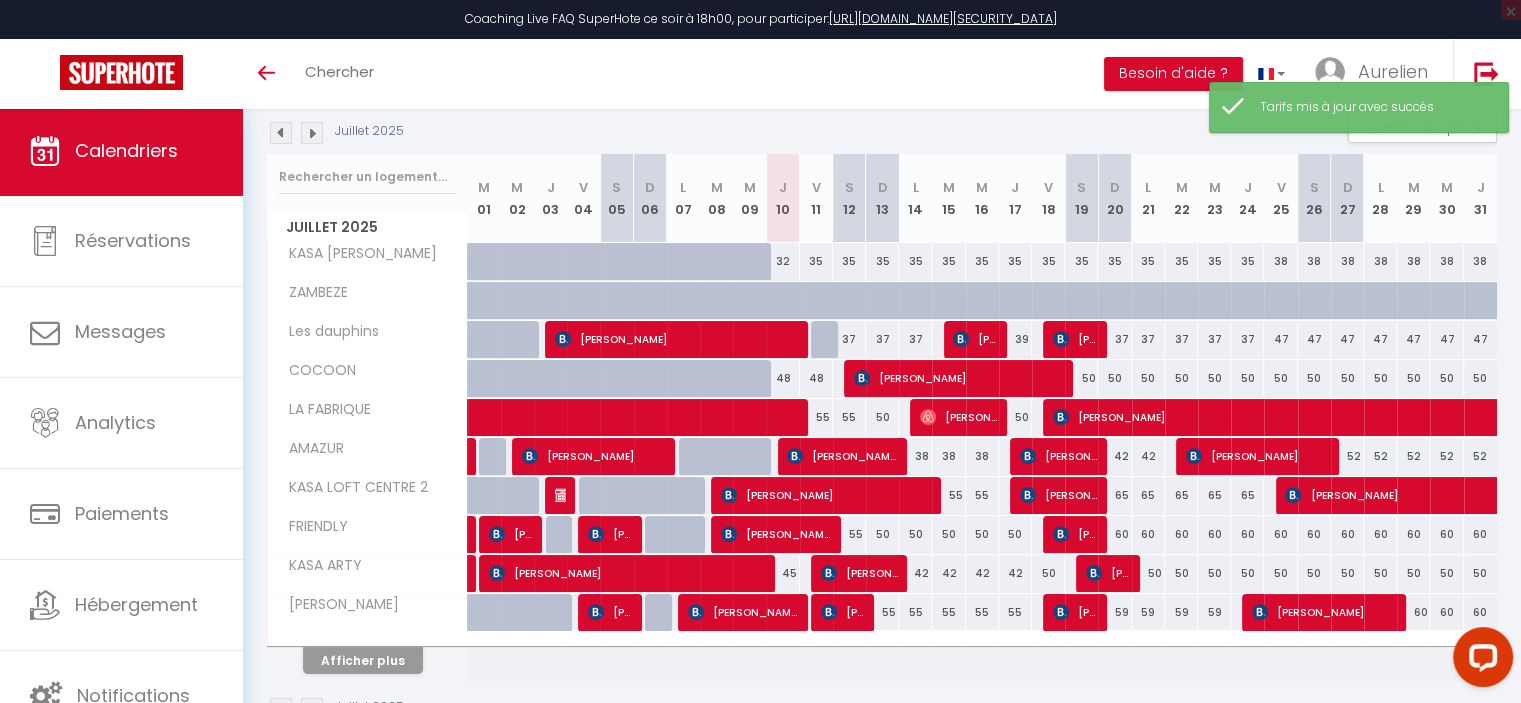 scroll, scrollTop: 200, scrollLeft: 0, axis: vertical 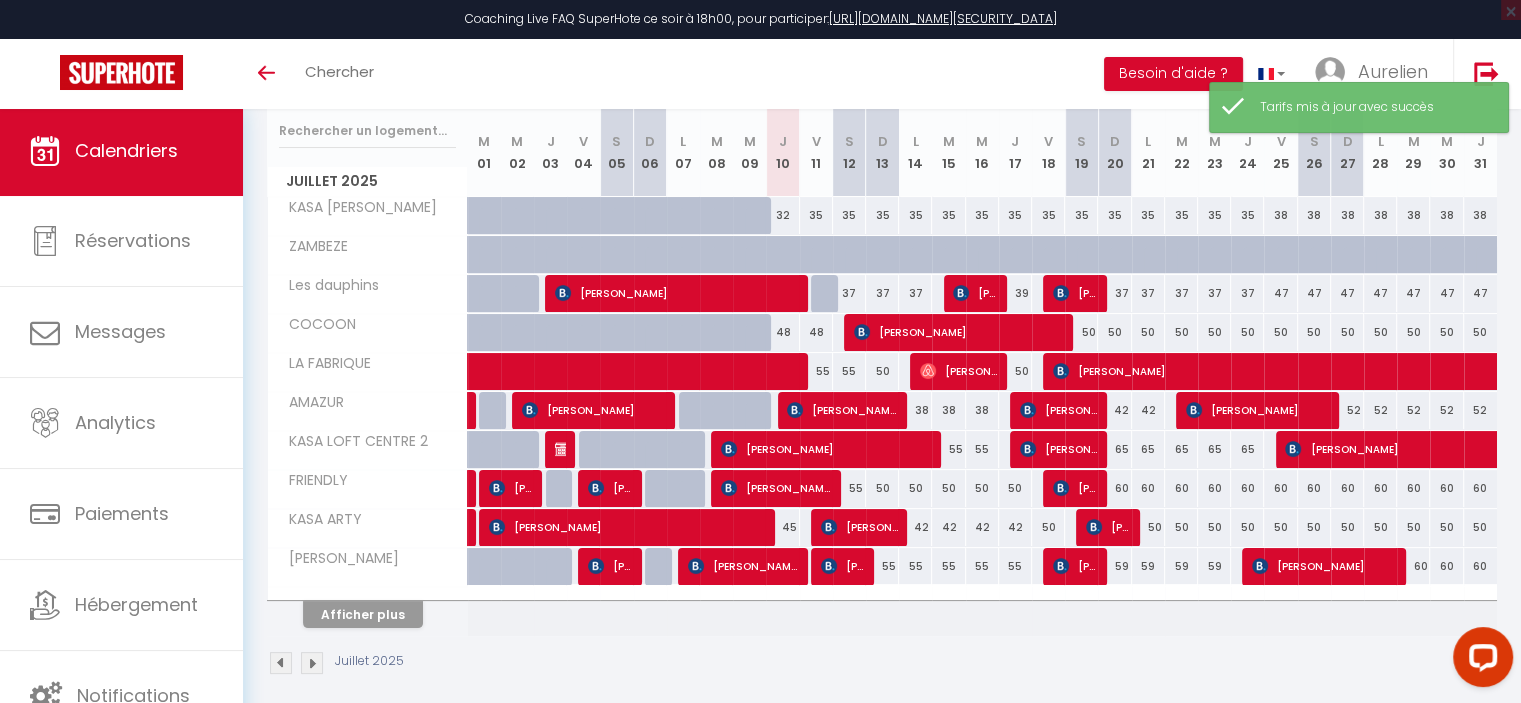 click on "37" at bounding box center [849, 293] 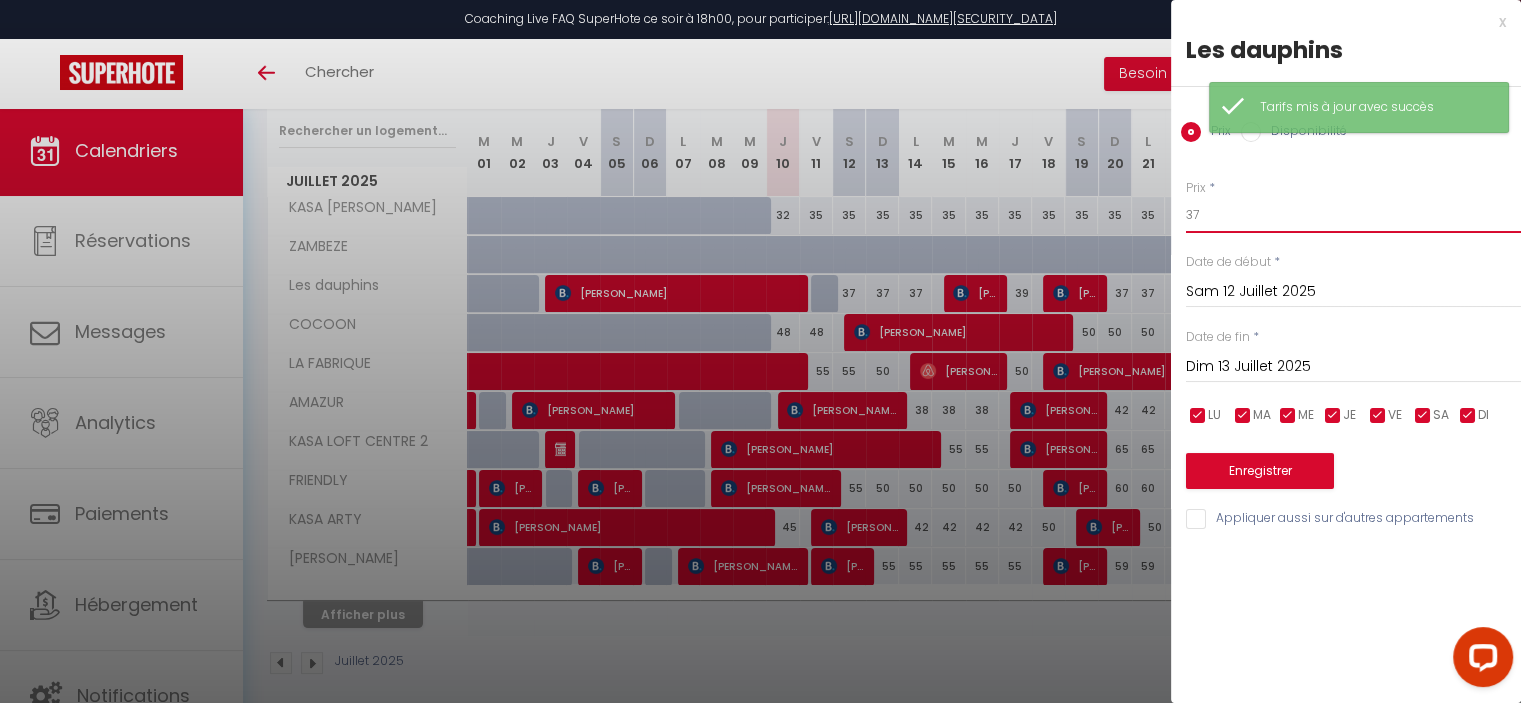 drag, startPoint x: 1217, startPoint y: 215, endPoint x: 1132, endPoint y: 211, distance: 85.09406 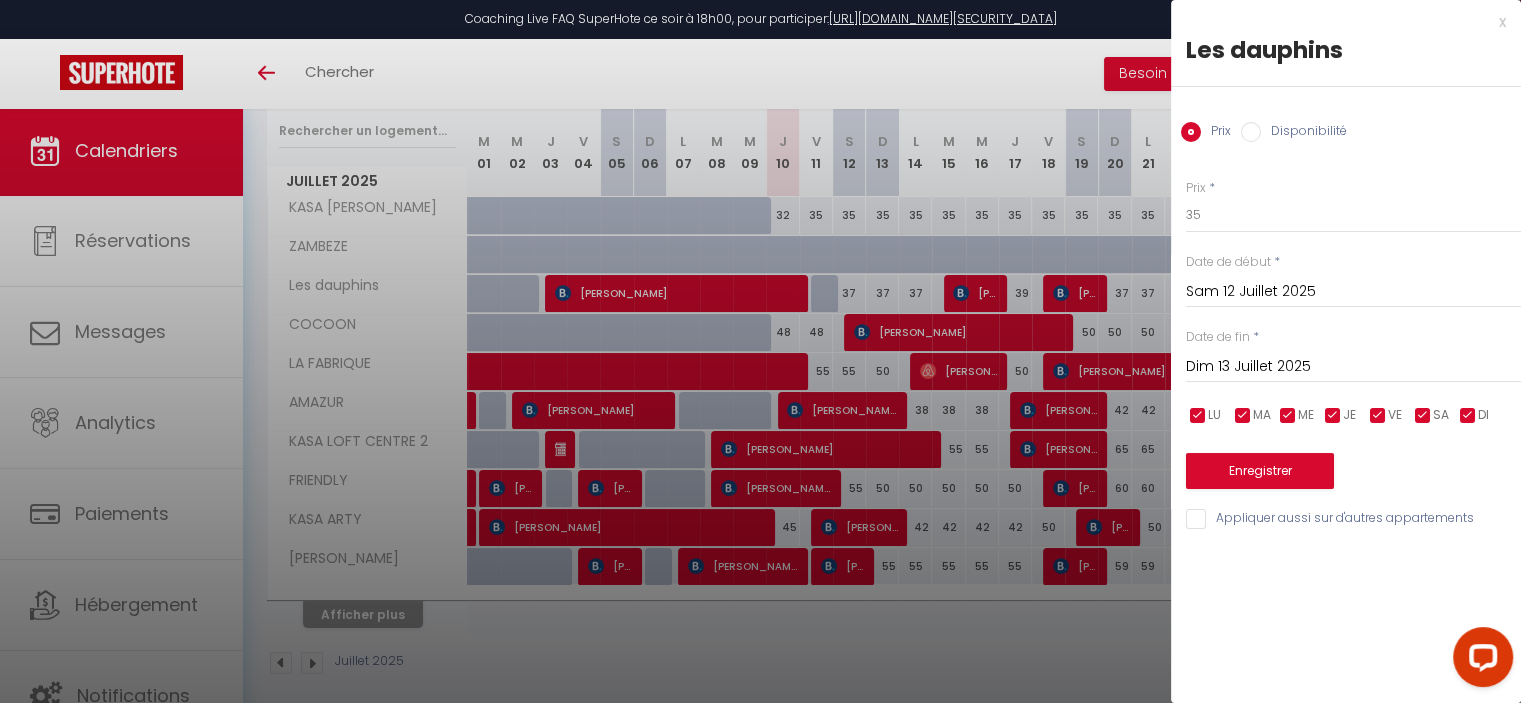 click on "Dim 13 Juillet 2025" at bounding box center (1353, 367) 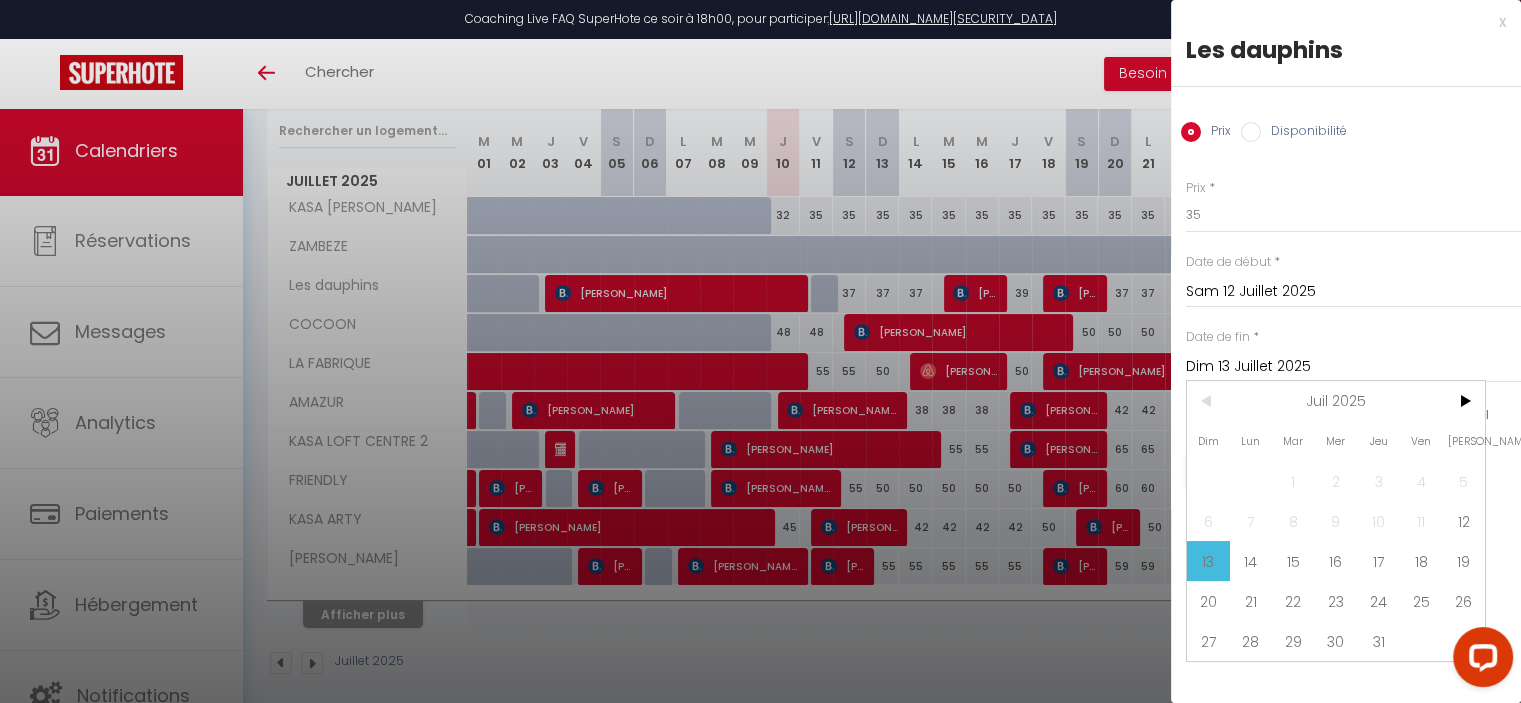click on "16" at bounding box center [1336, 561] 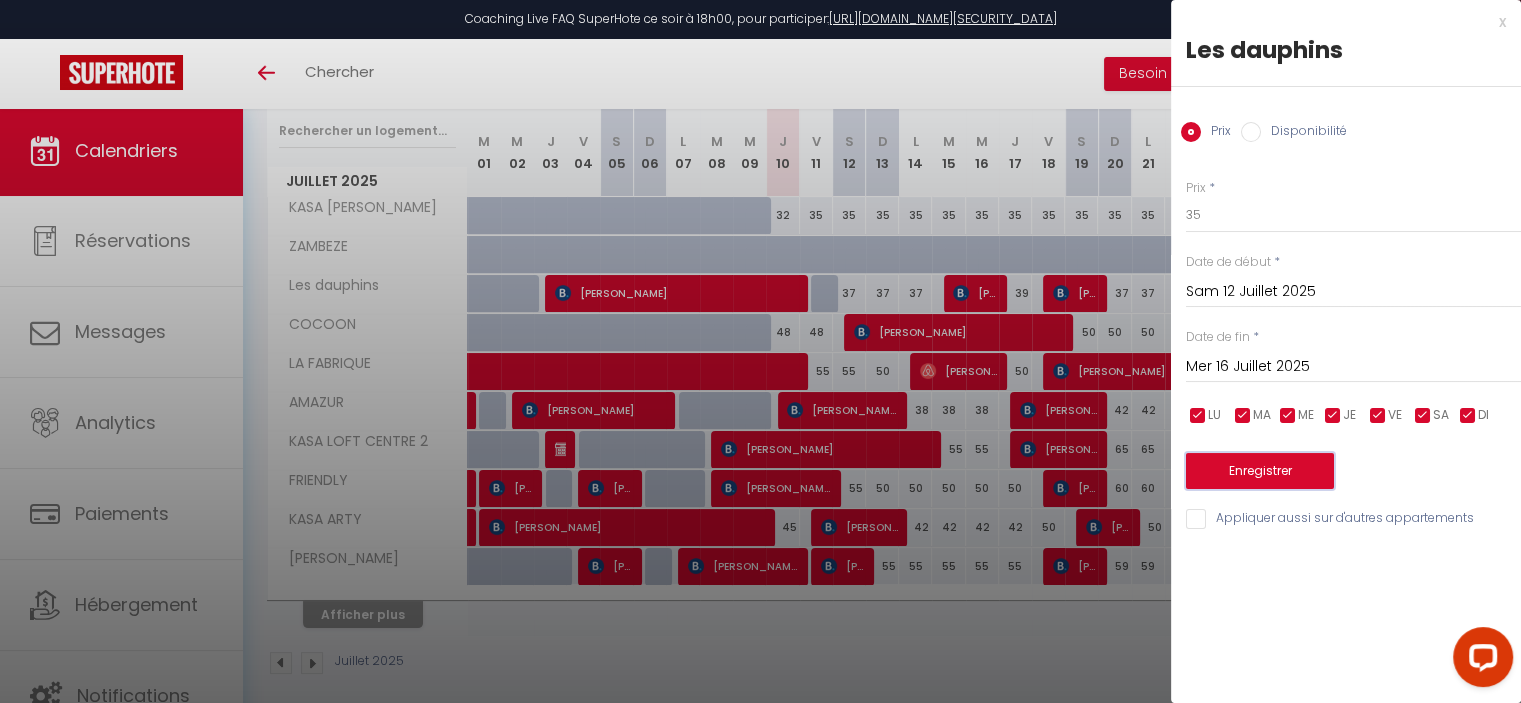 click on "Enregistrer" at bounding box center (1260, 471) 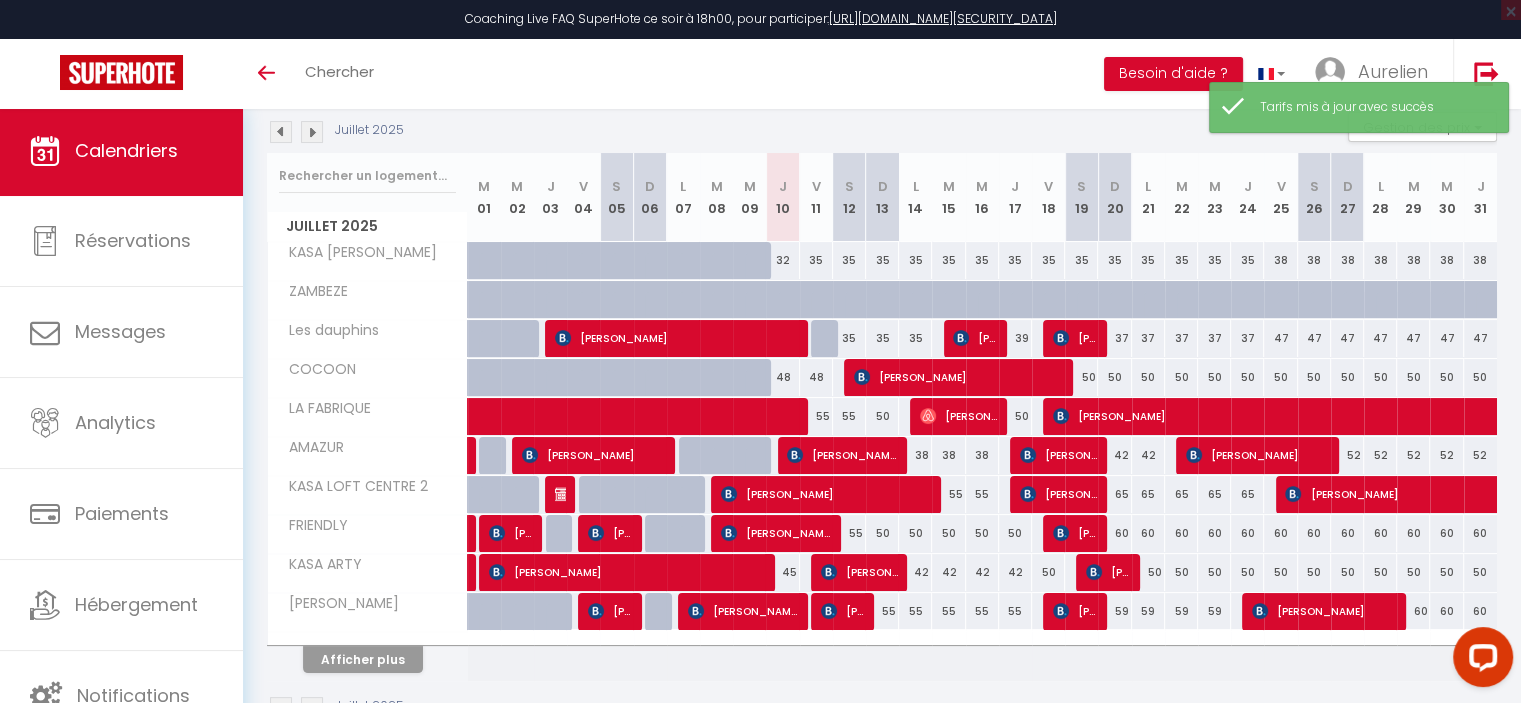 scroll, scrollTop: 200, scrollLeft: 0, axis: vertical 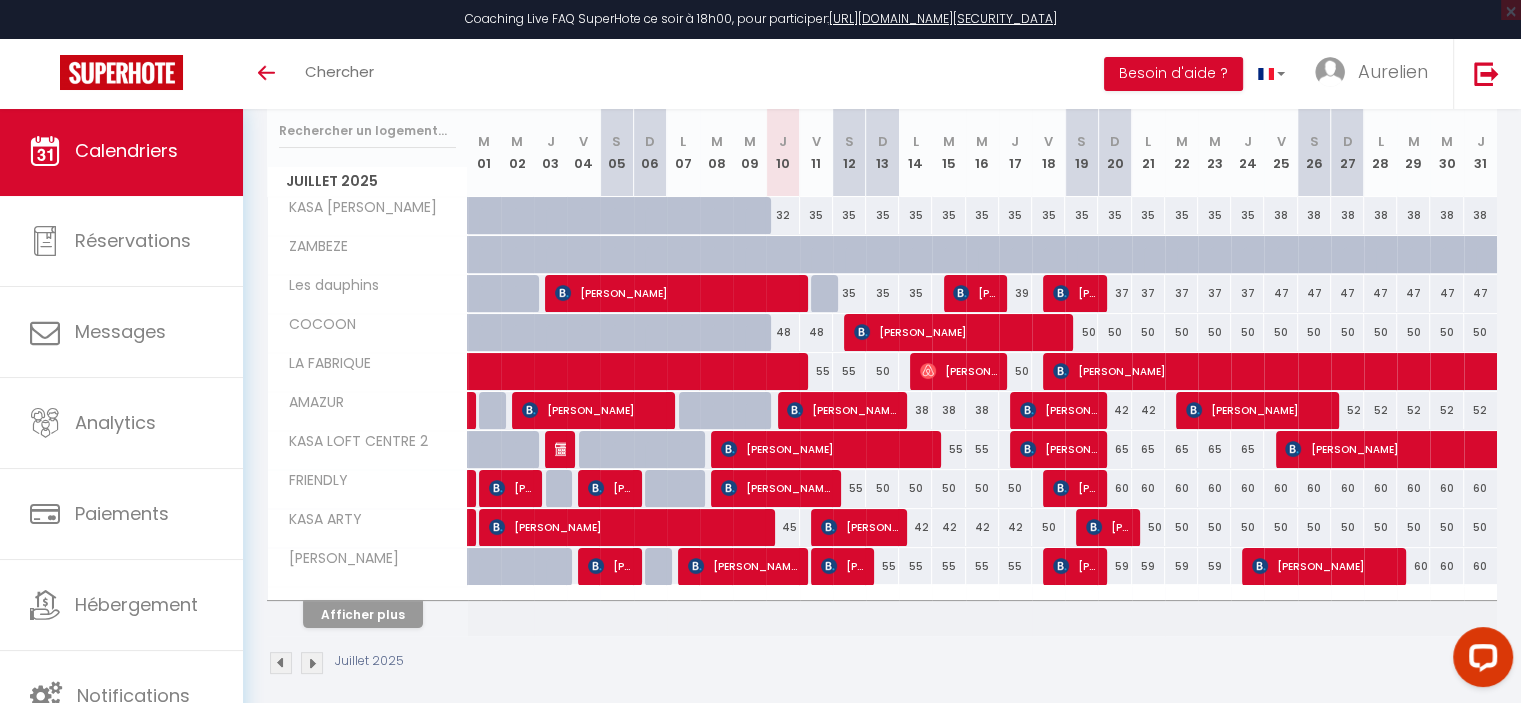 click on "42" at bounding box center (1114, 410) 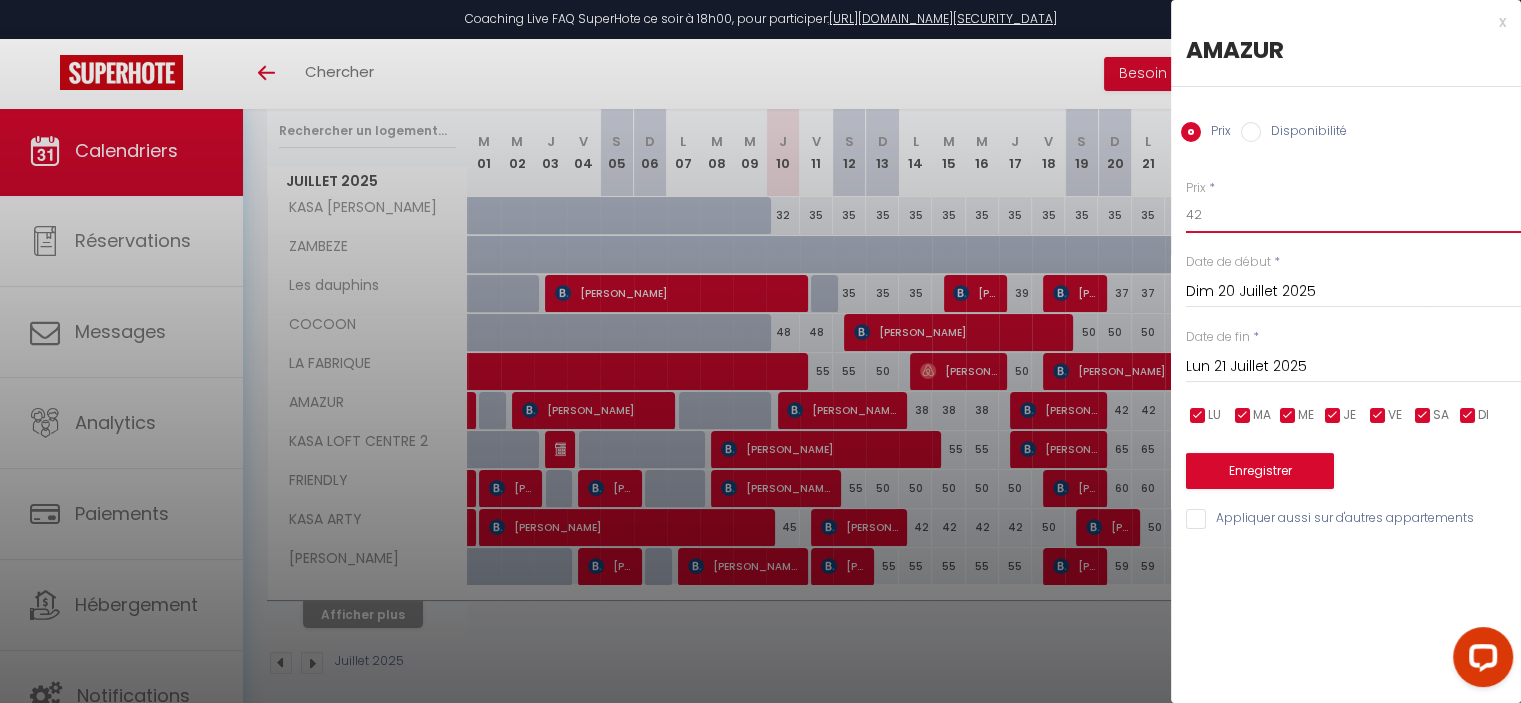 drag, startPoint x: 1216, startPoint y: 219, endPoint x: 1158, endPoint y: 219, distance: 58 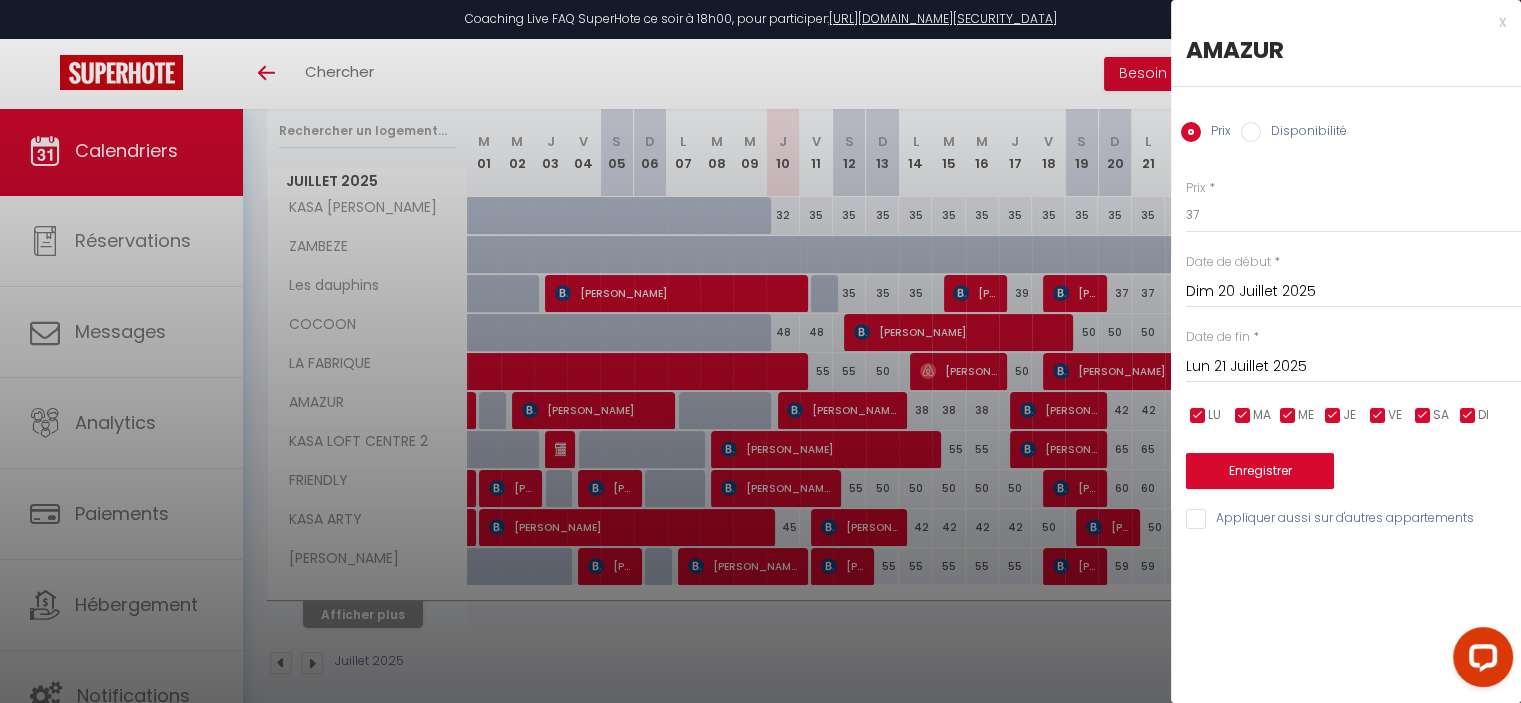 click on "Lun 21 Juillet 2025" at bounding box center [1353, 367] 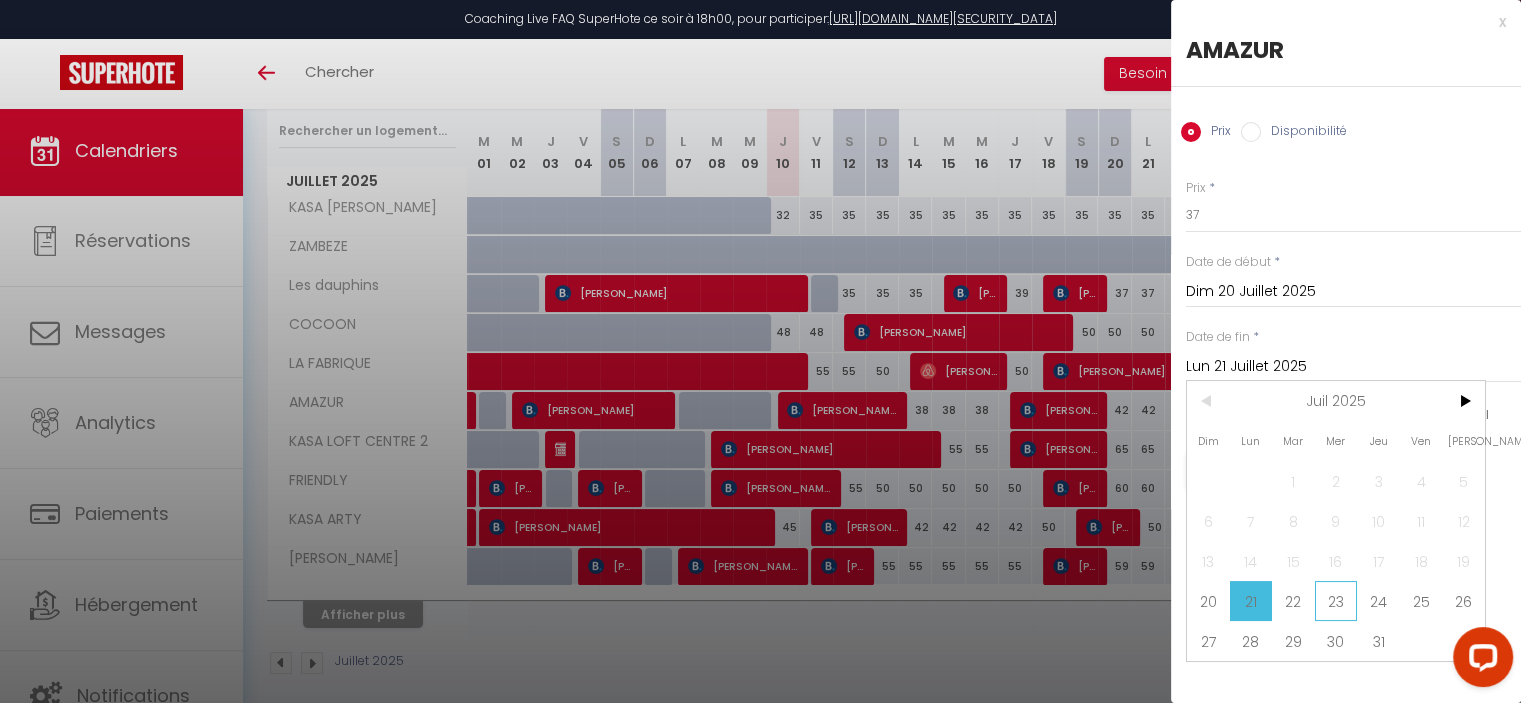 click on "23" at bounding box center (1336, 601) 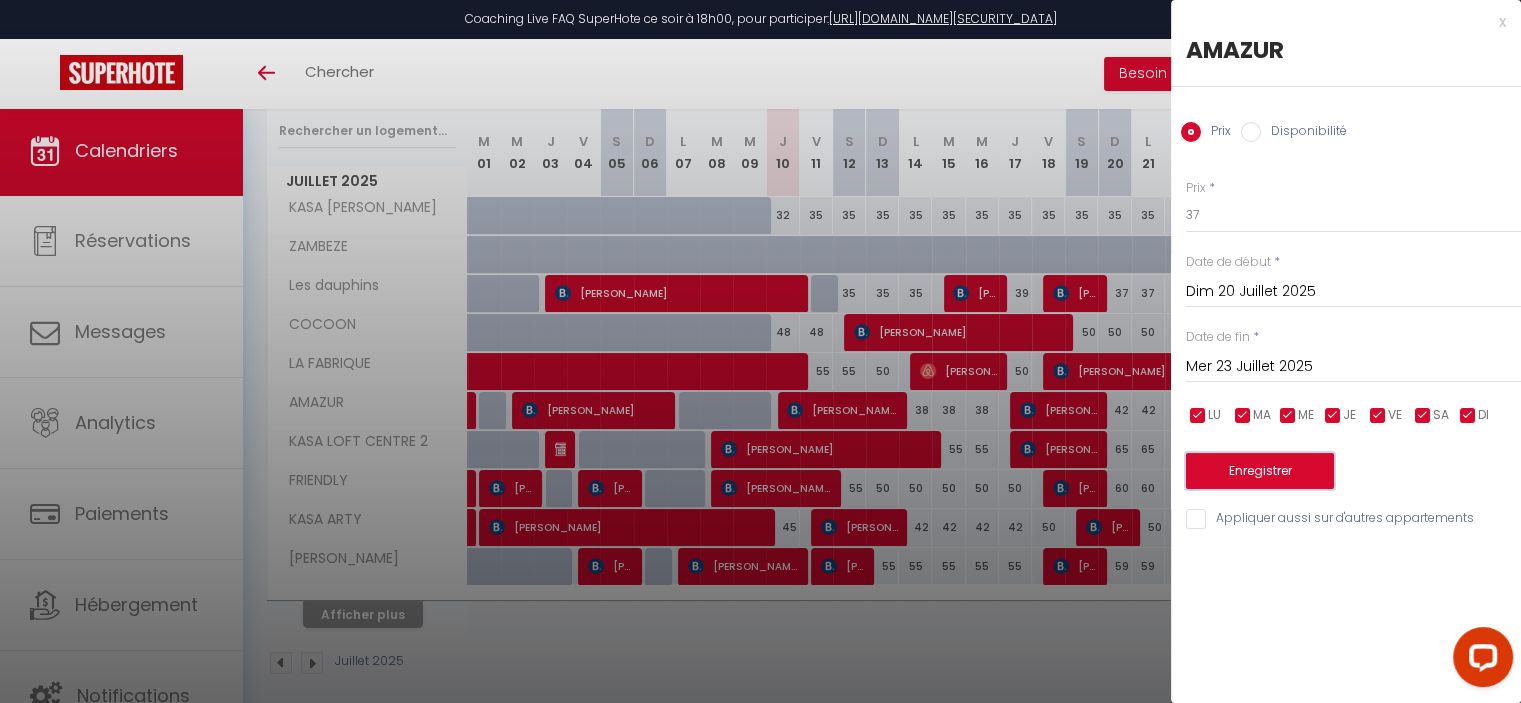 click on "Enregistrer" at bounding box center (1260, 471) 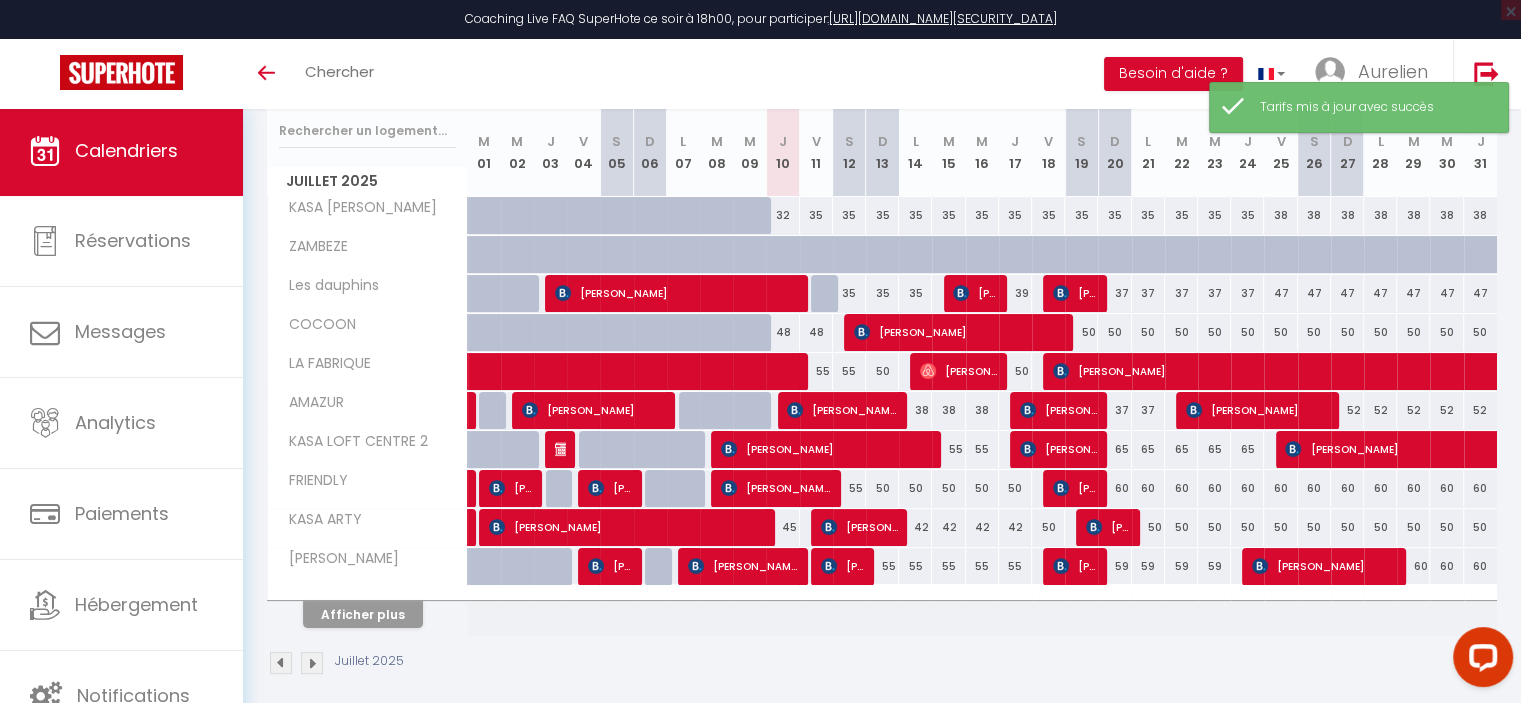 scroll, scrollTop: 100, scrollLeft: 0, axis: vertical 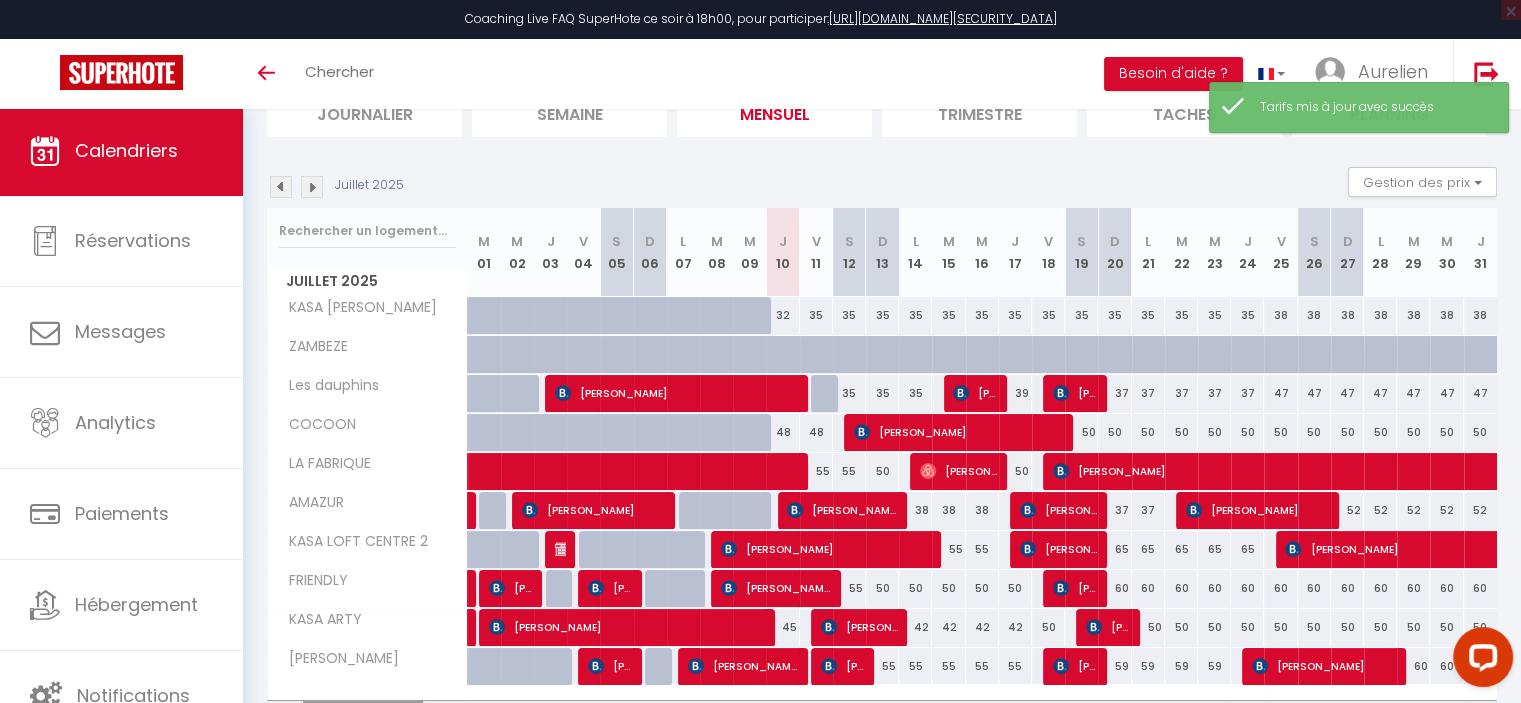 click at bounding box center (281, 187) 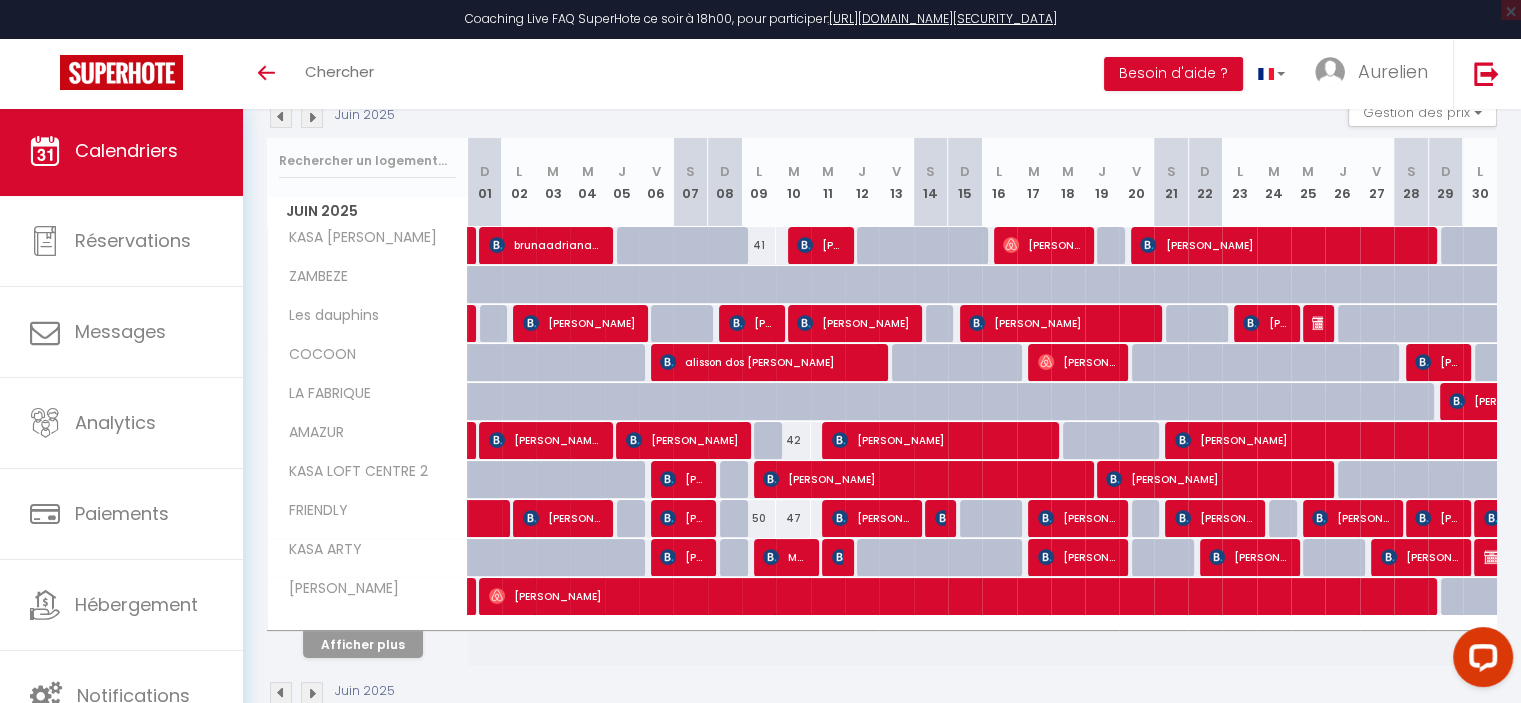 scroll, scrollTop: 212, scrollLeft: 0, axis: vertical 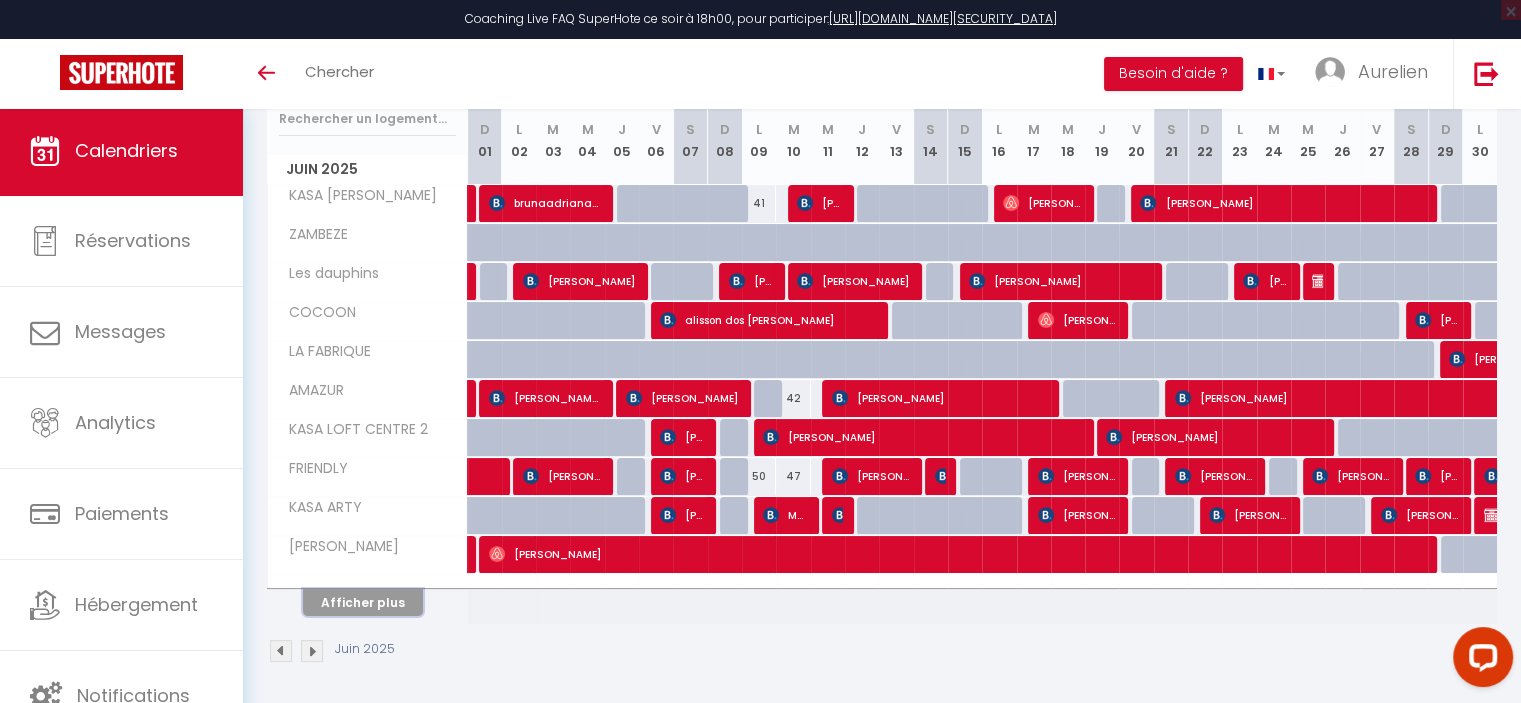 click on "Afficher plus" at bounding box center (363, 602) 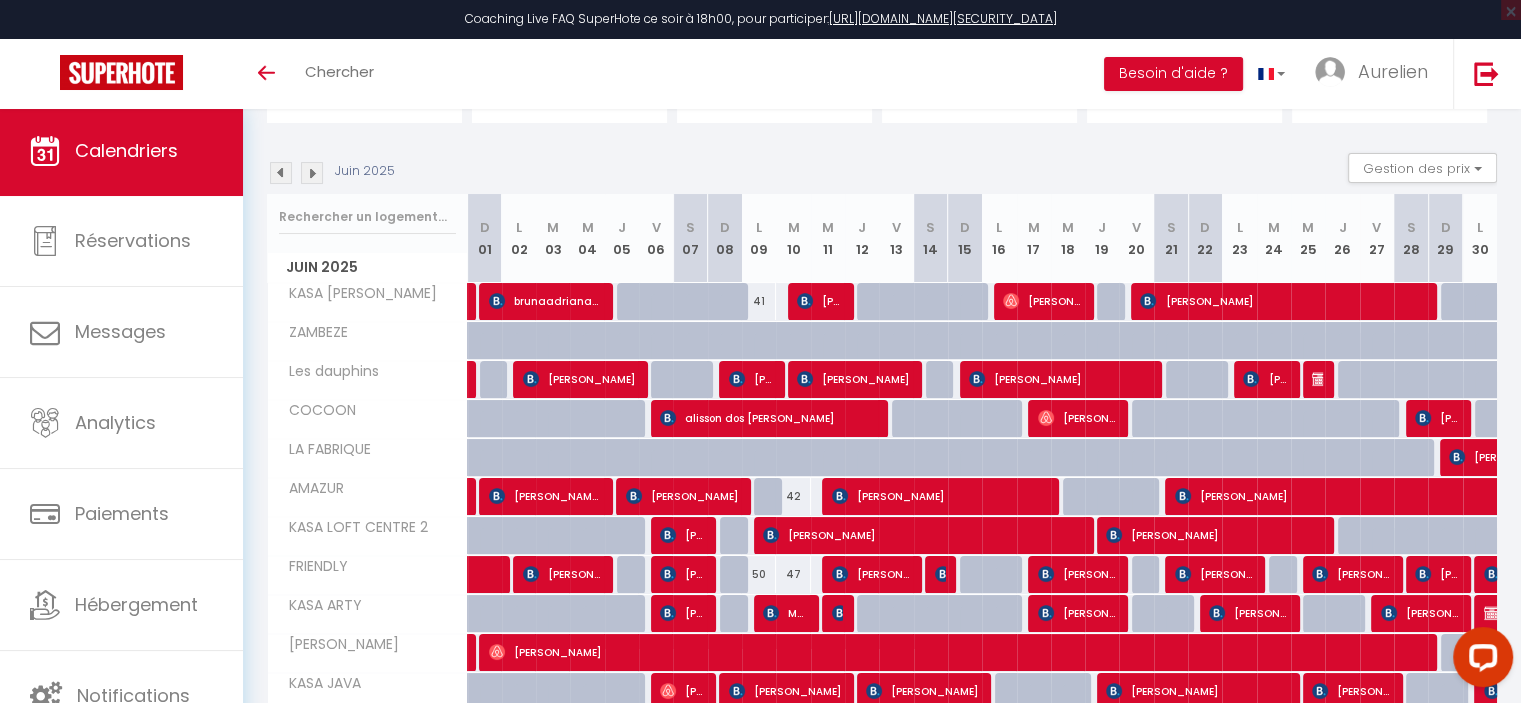 scroll, scrollTop: 80, scrollLeft: 0, axis: vertical 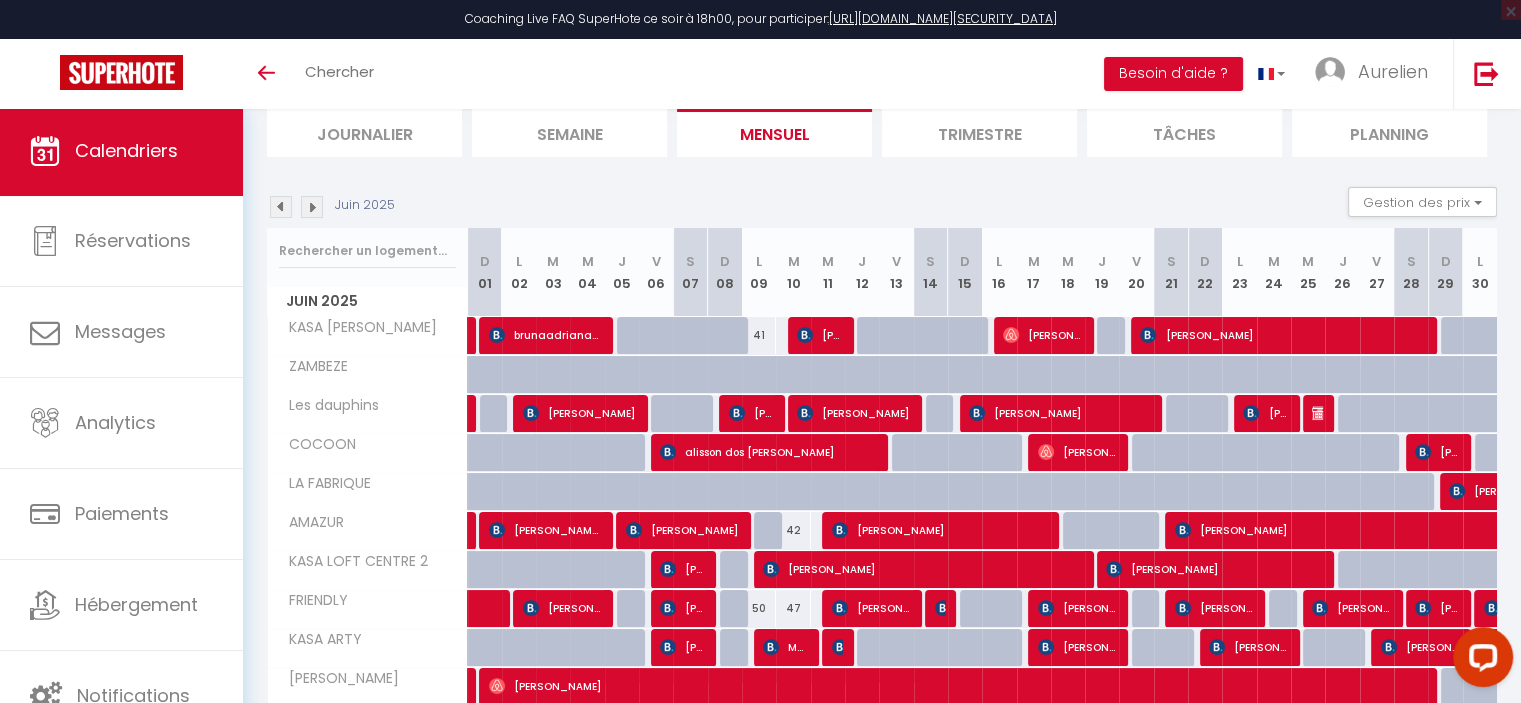 click at bounding box center (281, 207) 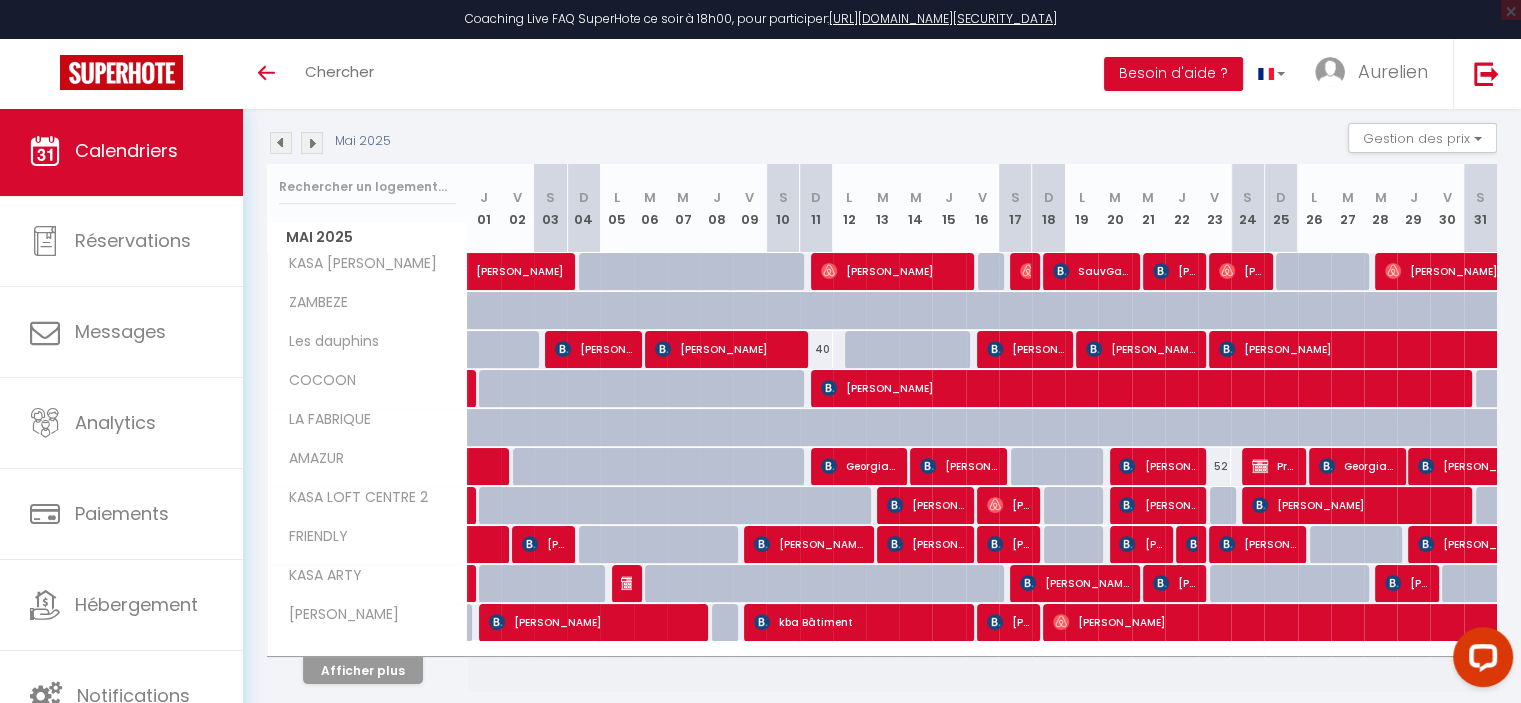 scroll, scrollTop: 212, scrollLeft: 0, axis: vertical 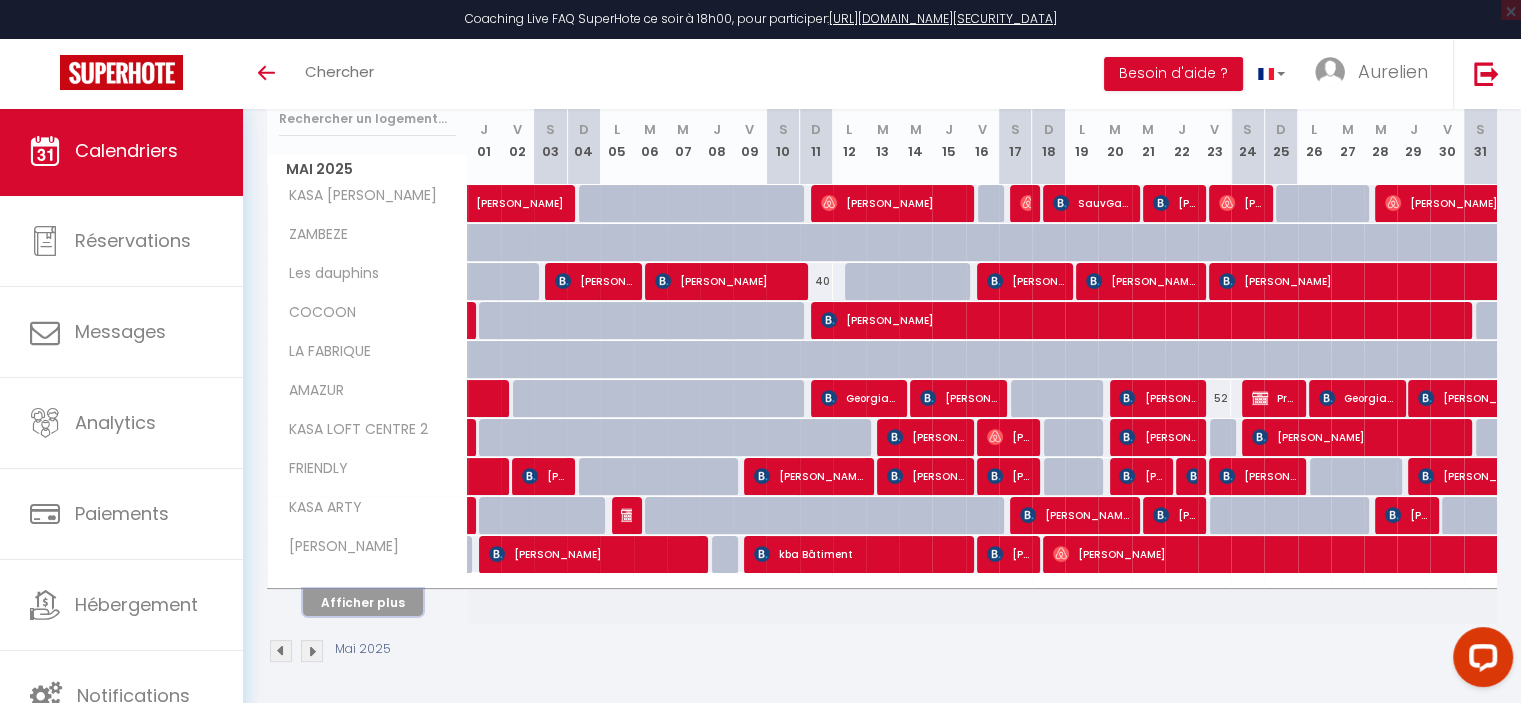 click on "Afficher plus" at bounding box center (363, 602) 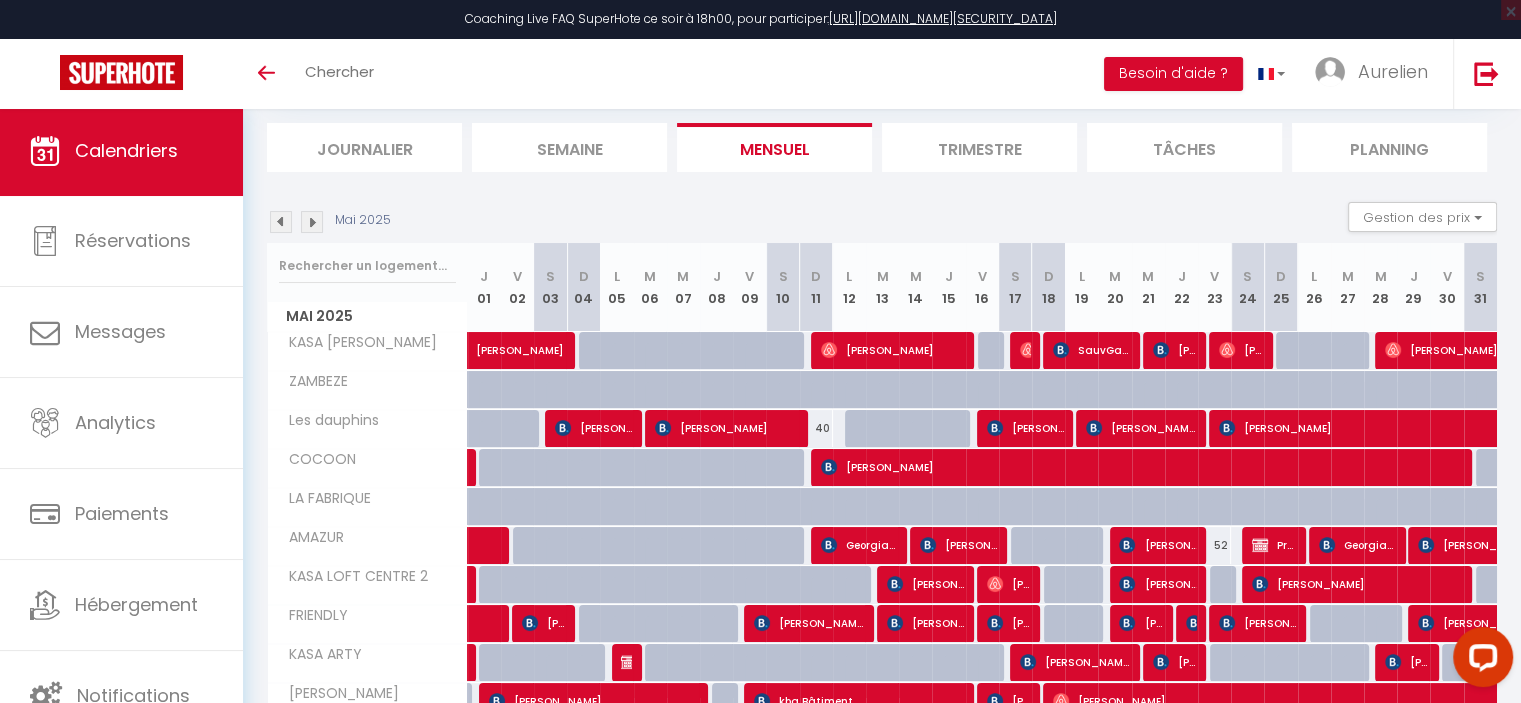 scroll, scrollTop: 100, scrollLeft: 0, axis: vertical 